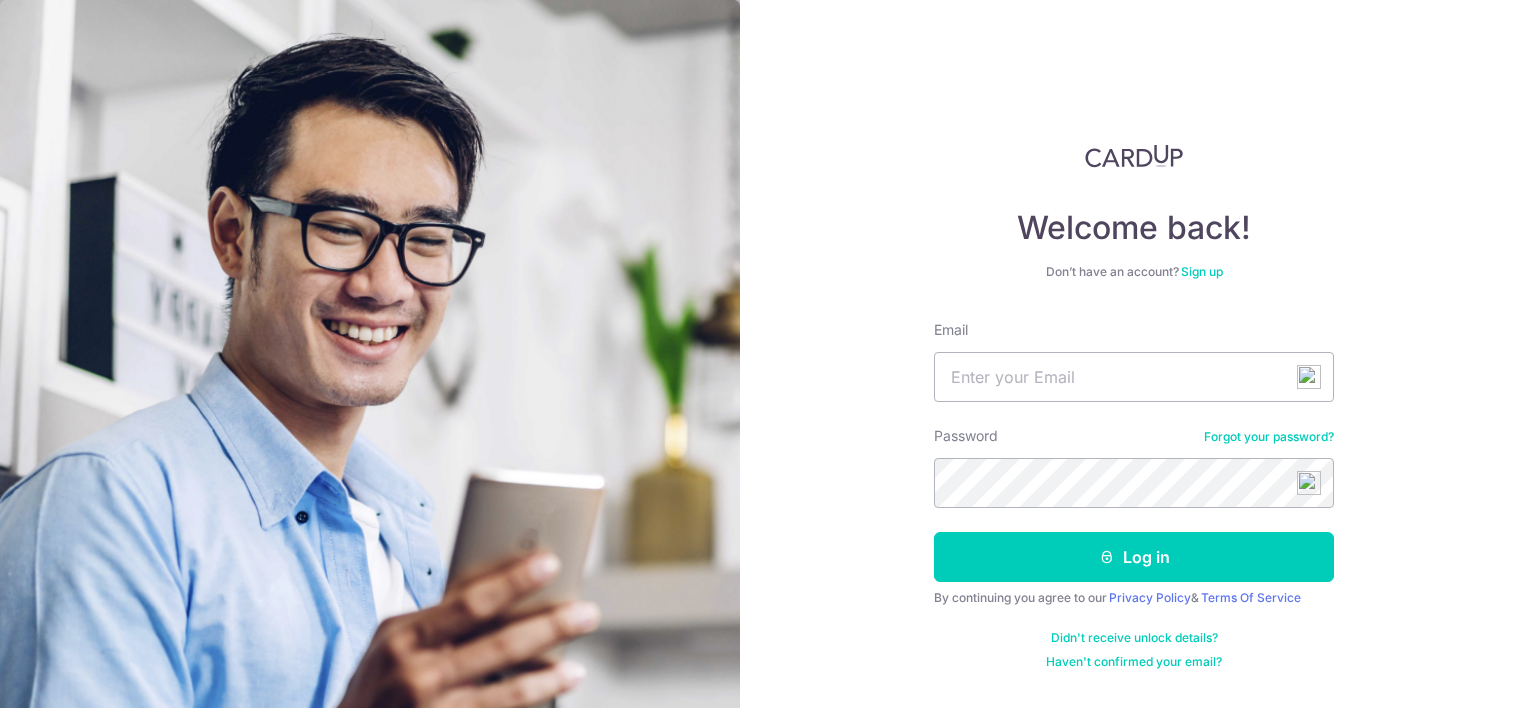 scroll, scrollTop: 0, scrollLeft: 0, axis: both 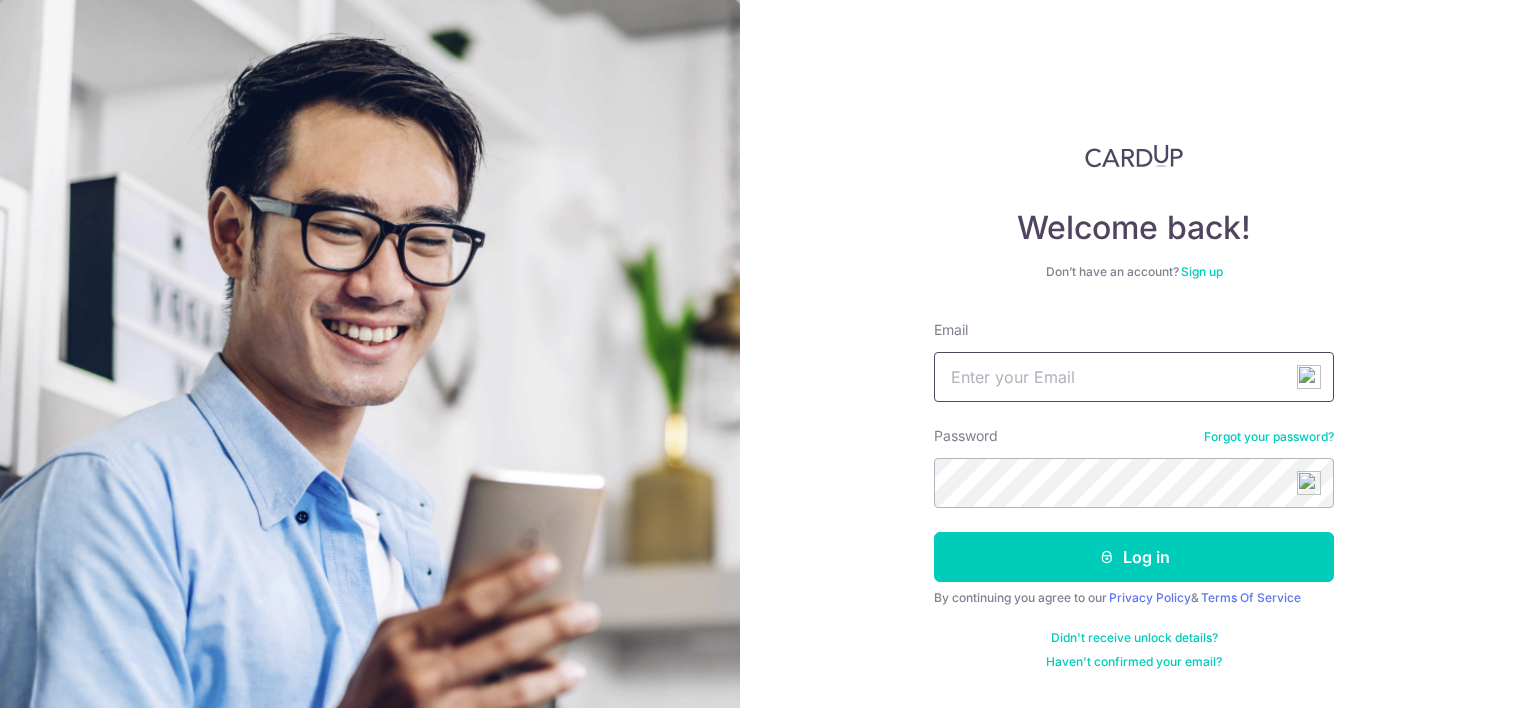 click on "Email" at bounding box center [1134, 377] 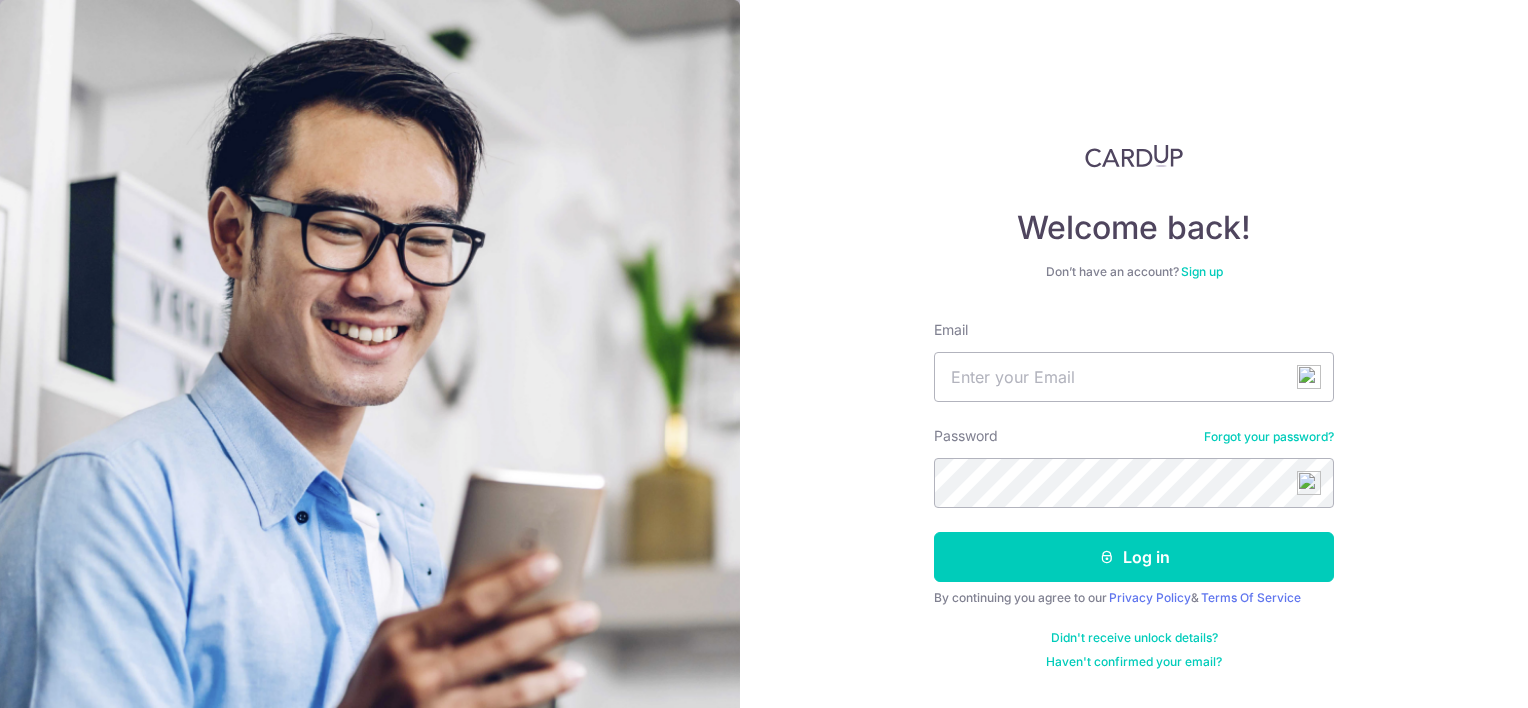 click on "Welcome back!
Don’t have an account?  Sign up
Email
Password
Forgot your password?
Log in
By continuing you agree to our
Privacy Policy
&  Terms Of Service
Didn't receive unlock details?
Haven't confirmed your email?" at bounding box center [1134, 354] 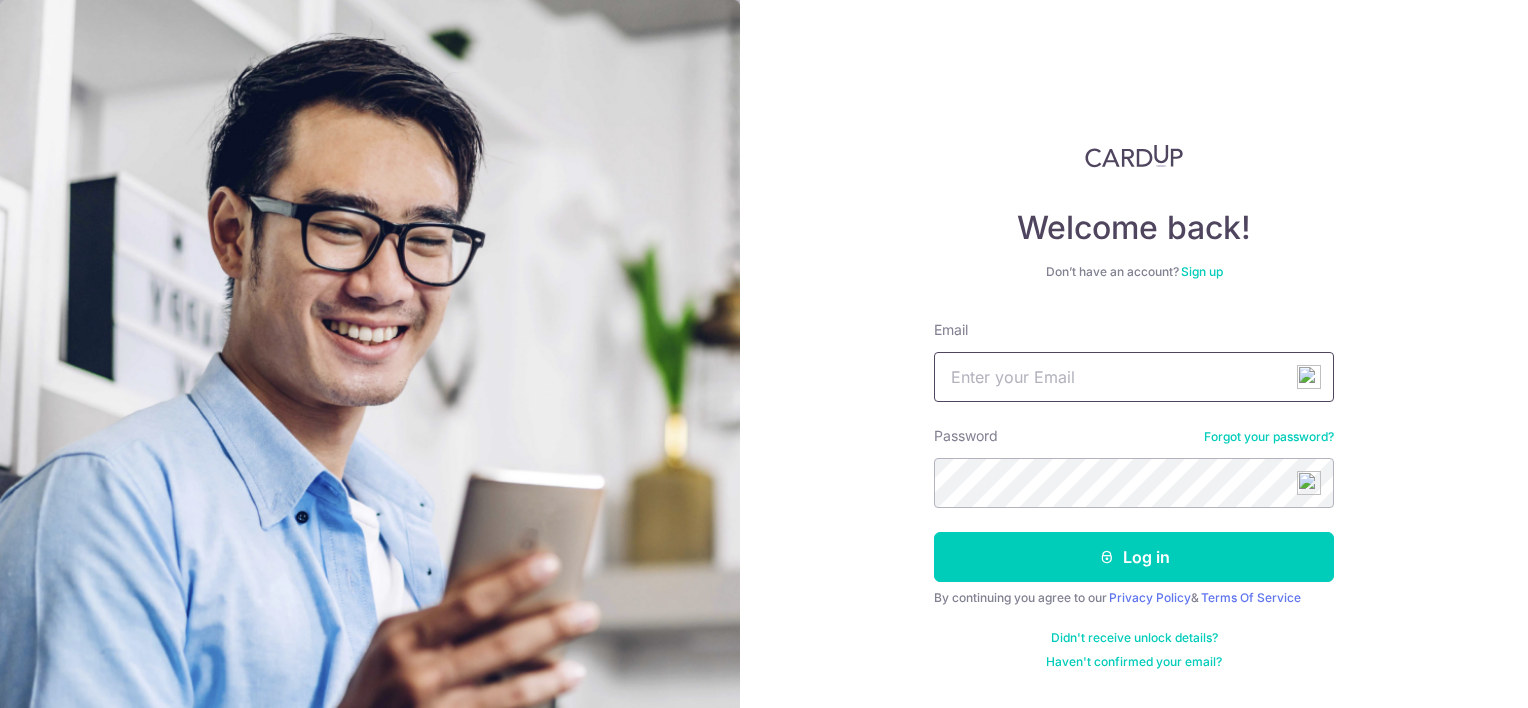 click on "Email" at bounding box center (1134, 377) 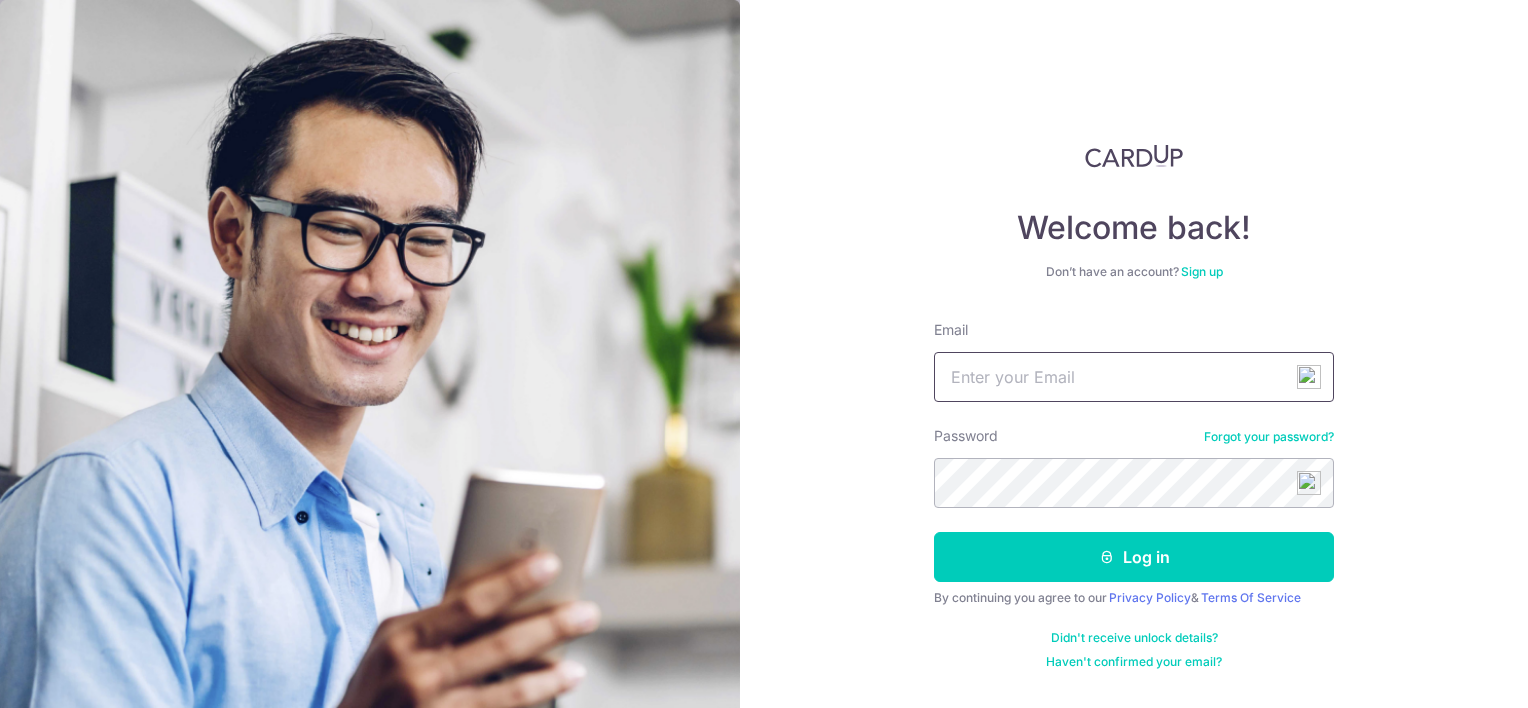 click on "Email" at bounding box center [1134, 377] 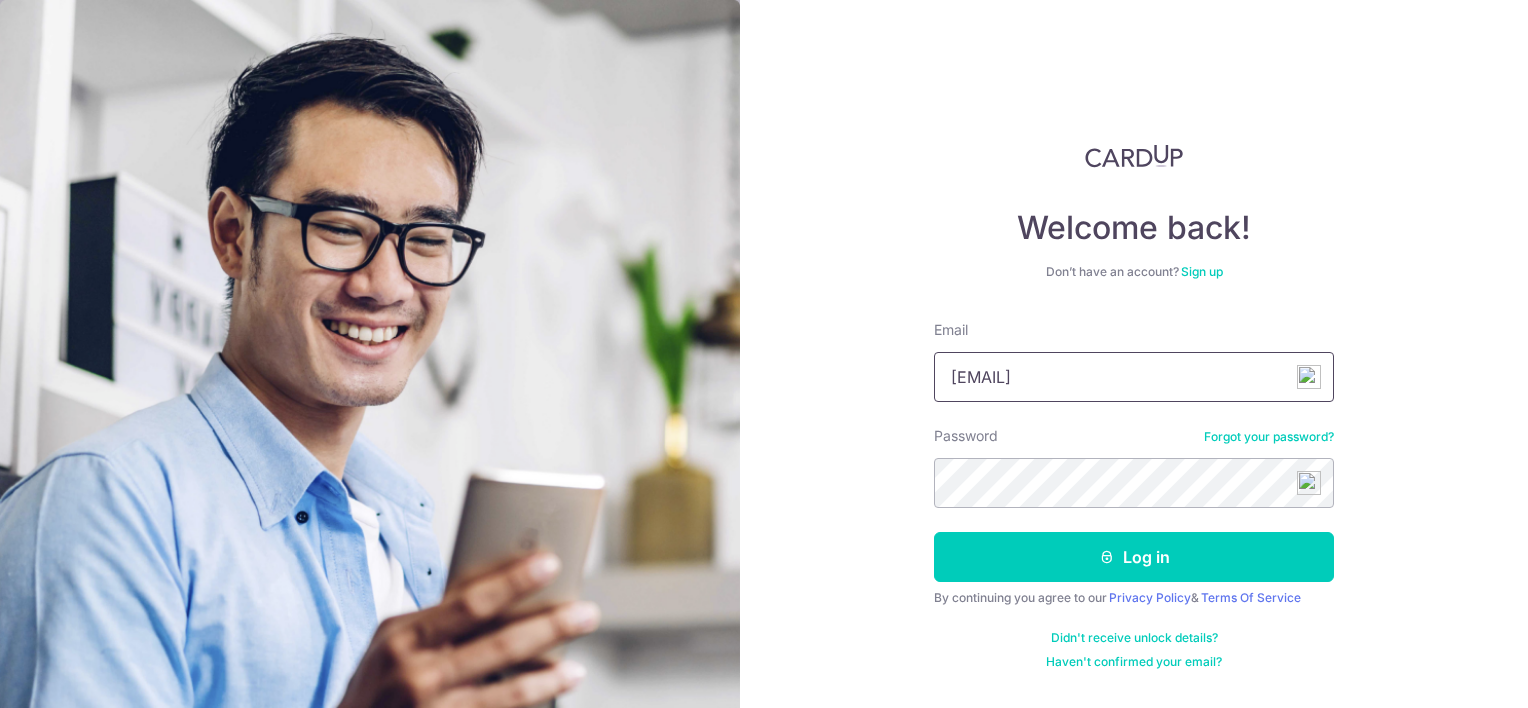 type on "tanpuileng@hotmail.com" 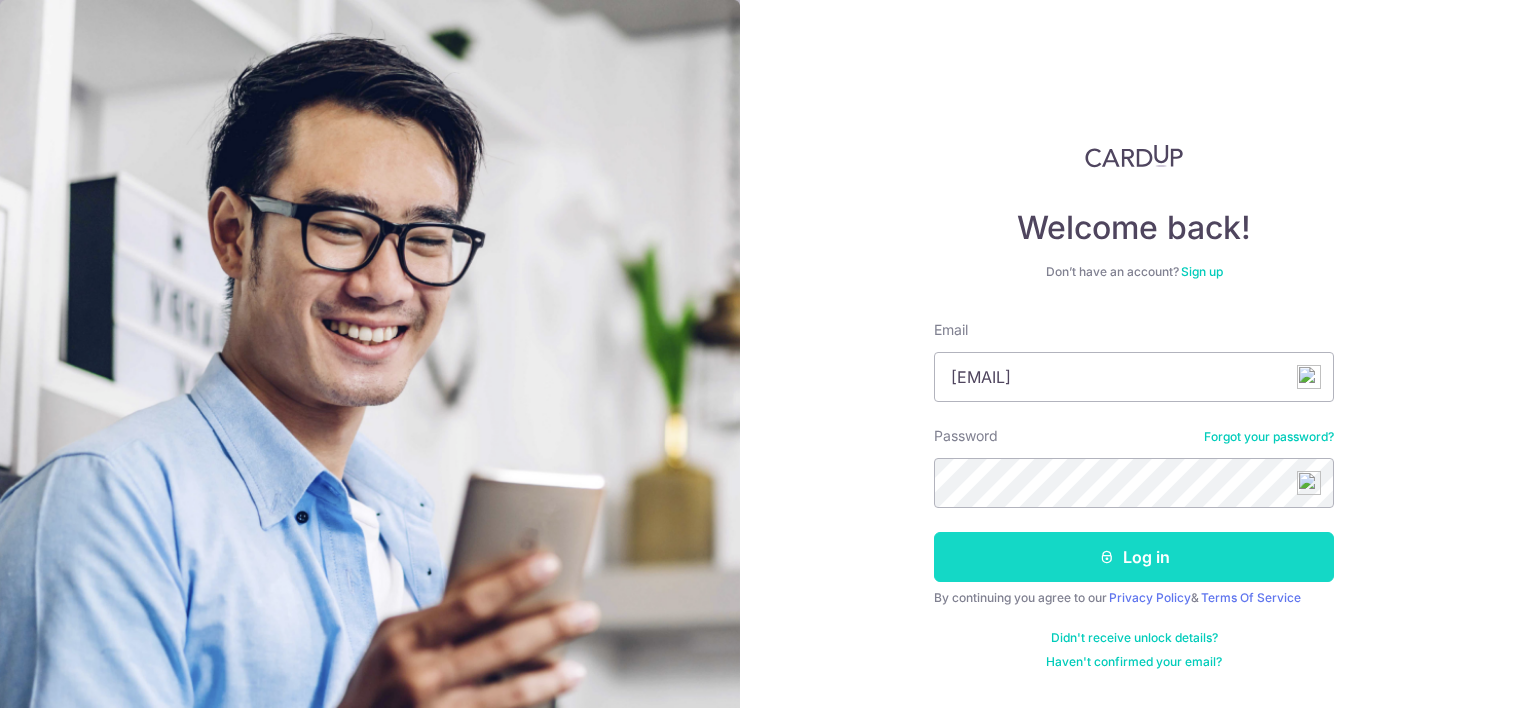 click on "Log in" at bounding box center (1134, 557) 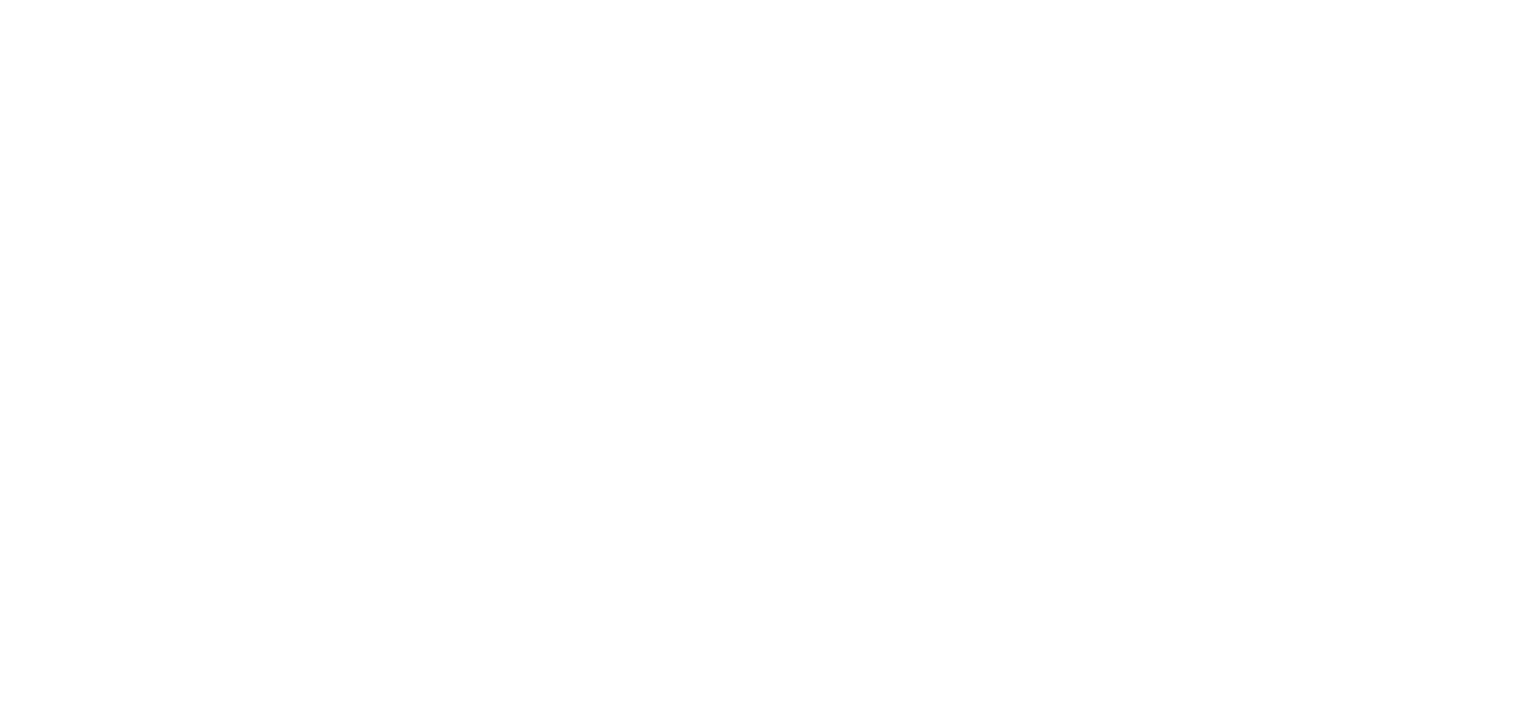 scroll, scrollTop: 0, scrollLeft: 0, axis: both 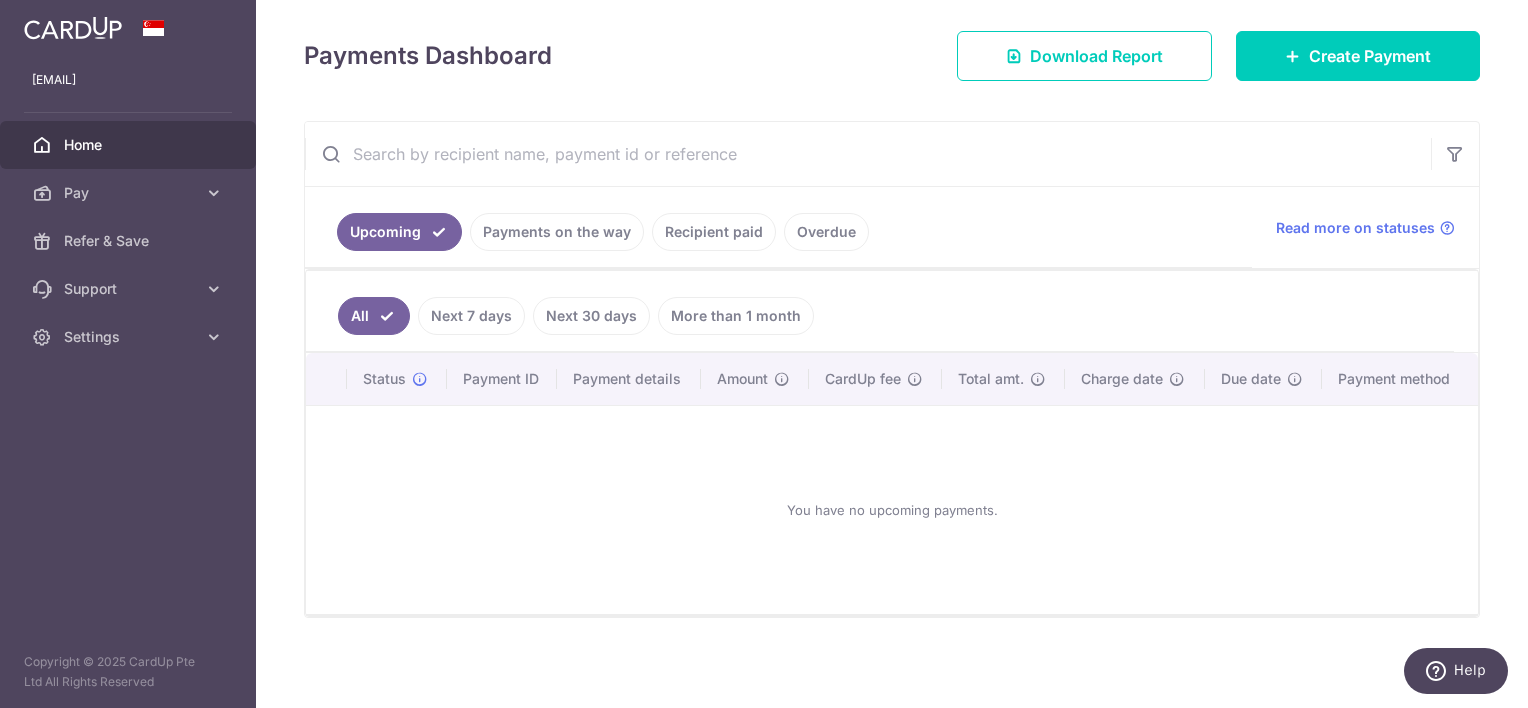 click on "Next 7 days" at bounding box center (471, 316) 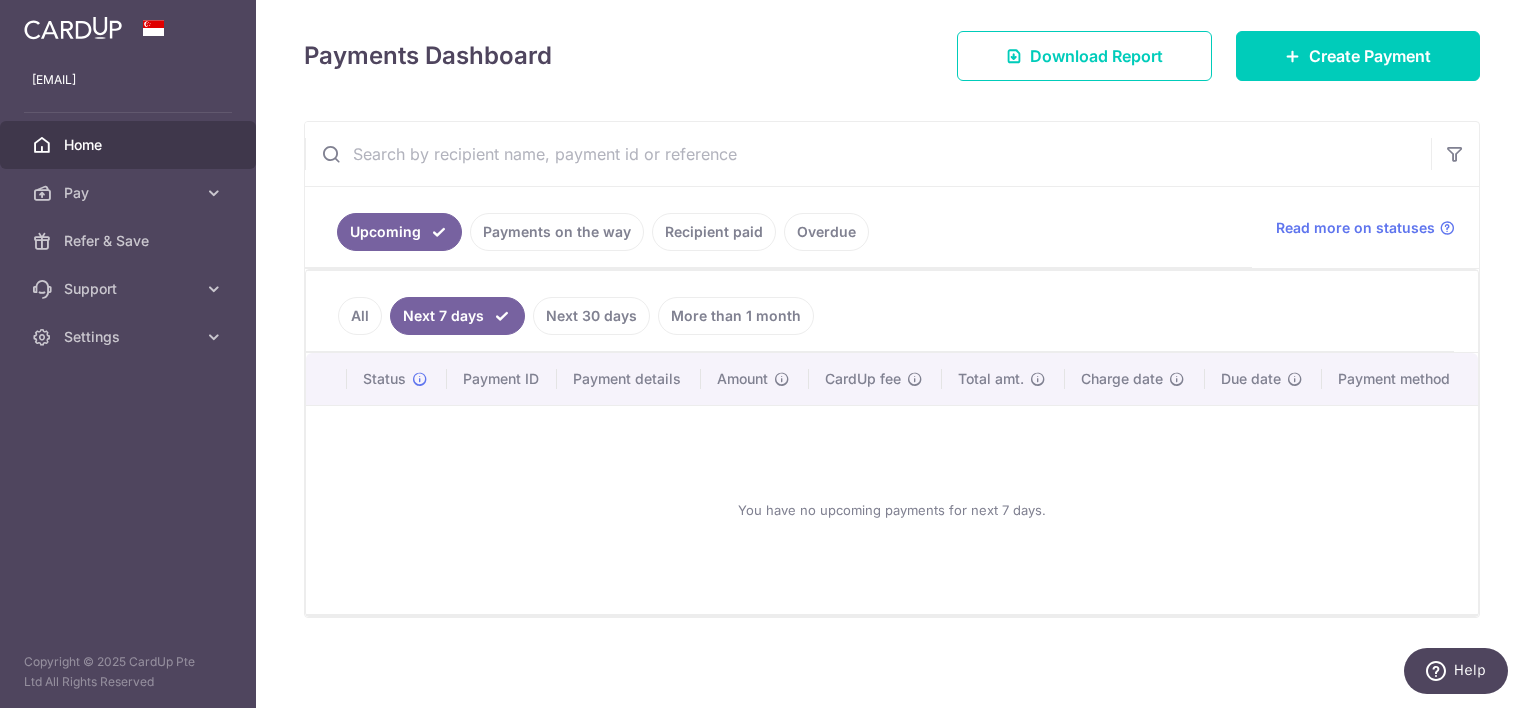 click on "Next 30 days" at bounding box center [591, 316] 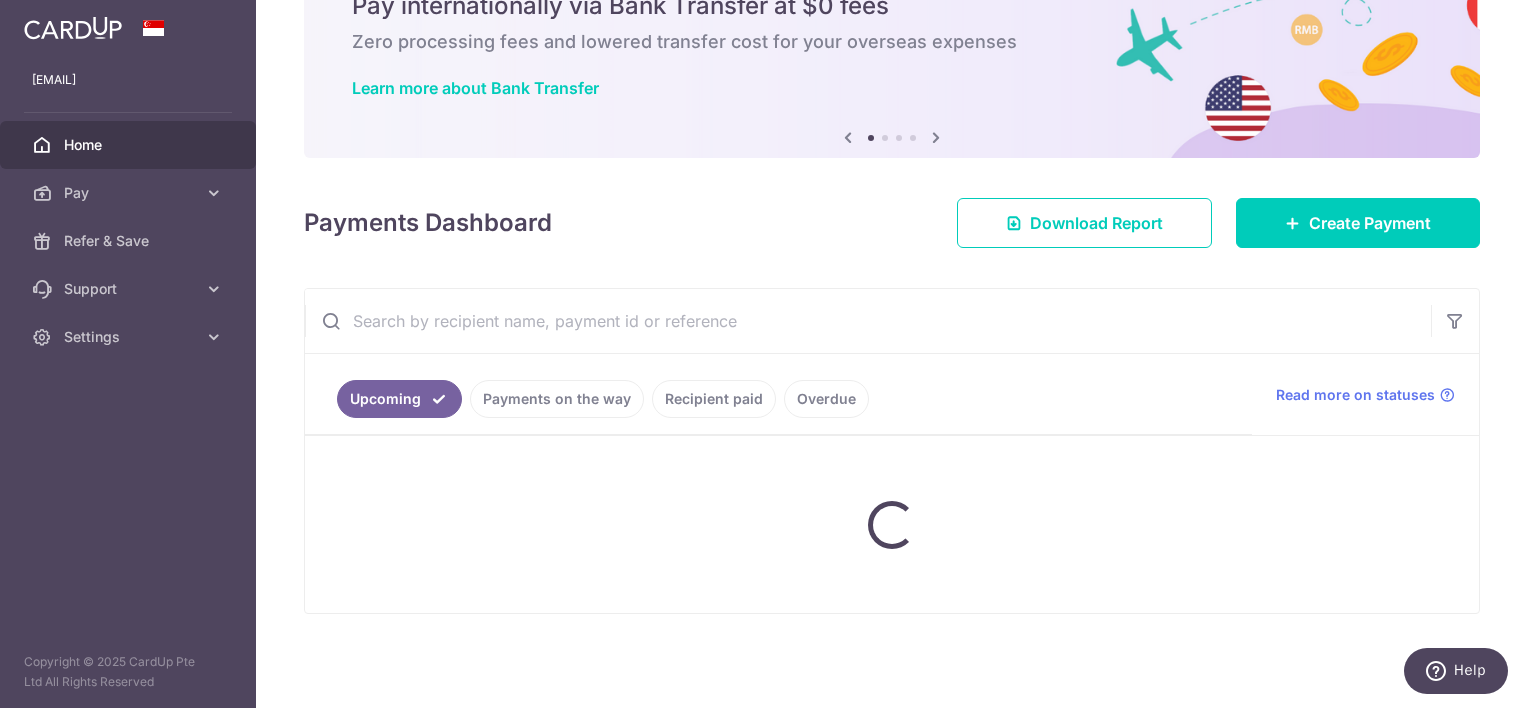 scroll, scrollTop: 265, scrollLeft: 0, axis: vertical 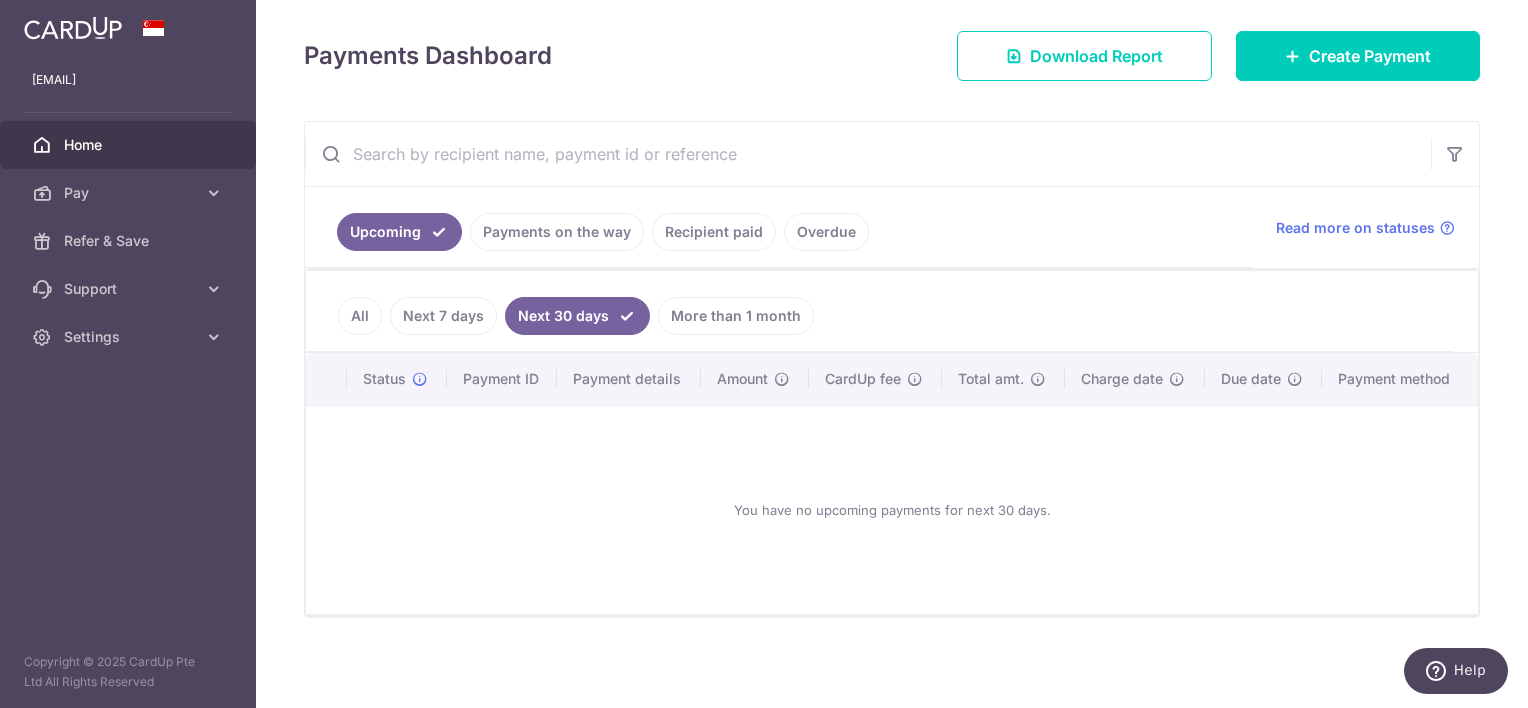 click on "More than 1 month" at bounding box center (736, 316) 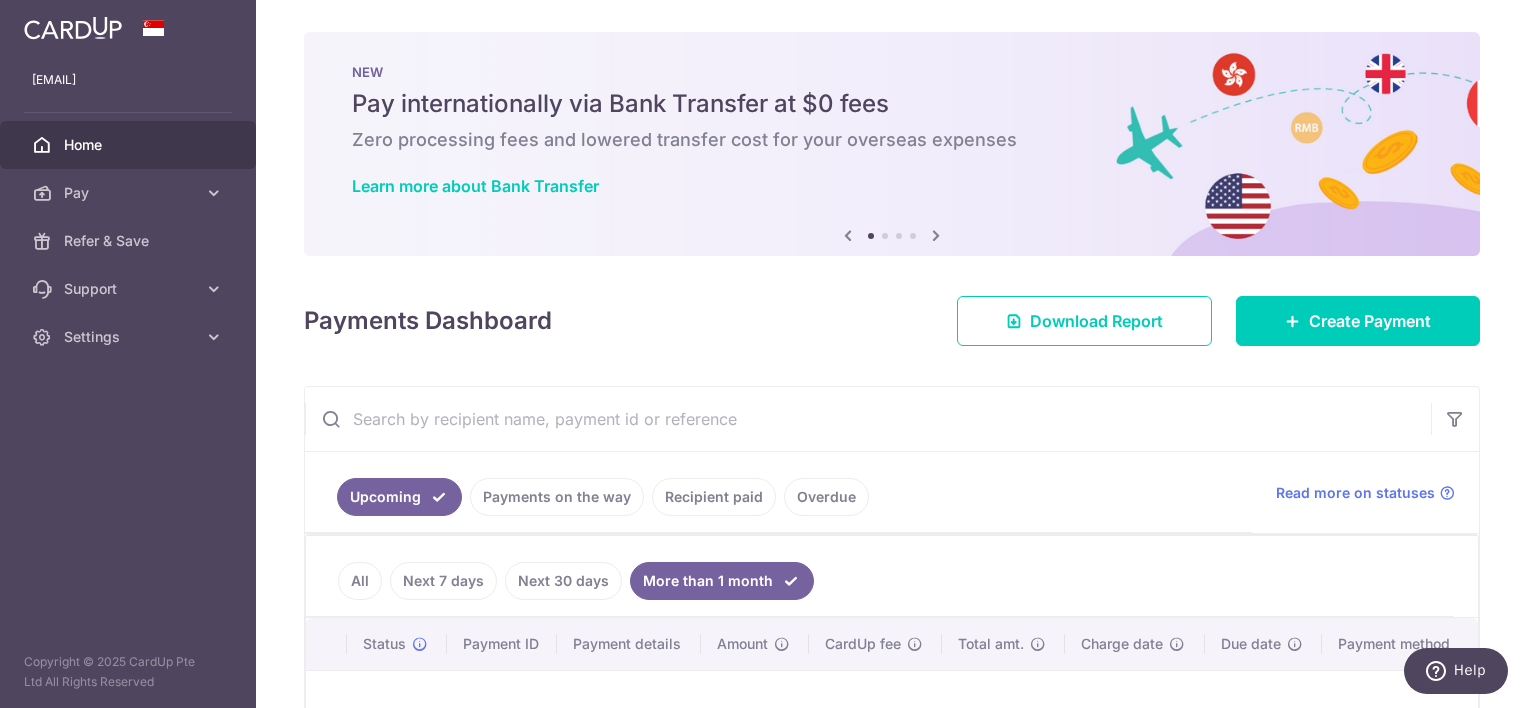 scroll, scrollTop: 0, scrollLeft: 0, axis: both 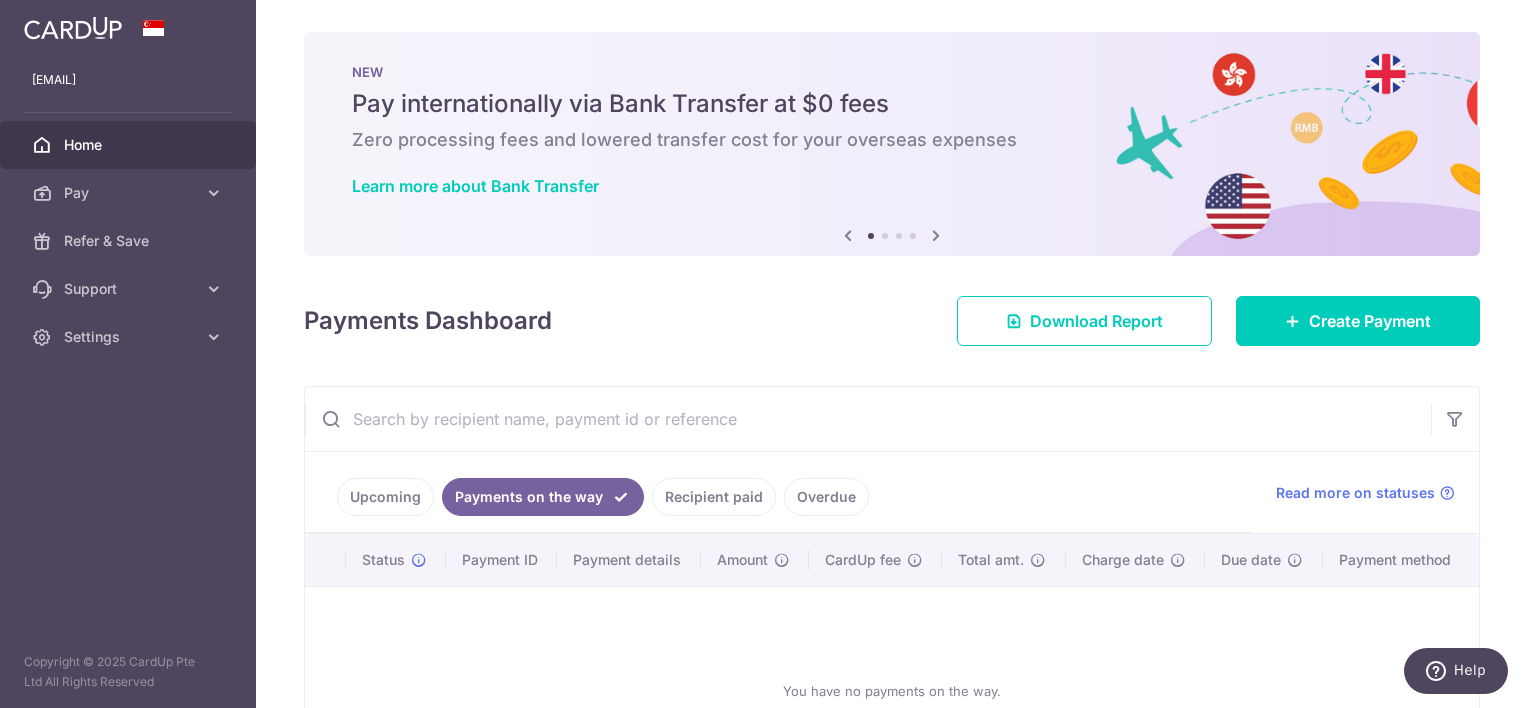 click on "Recipient paid" at bounding box center (714, 497) 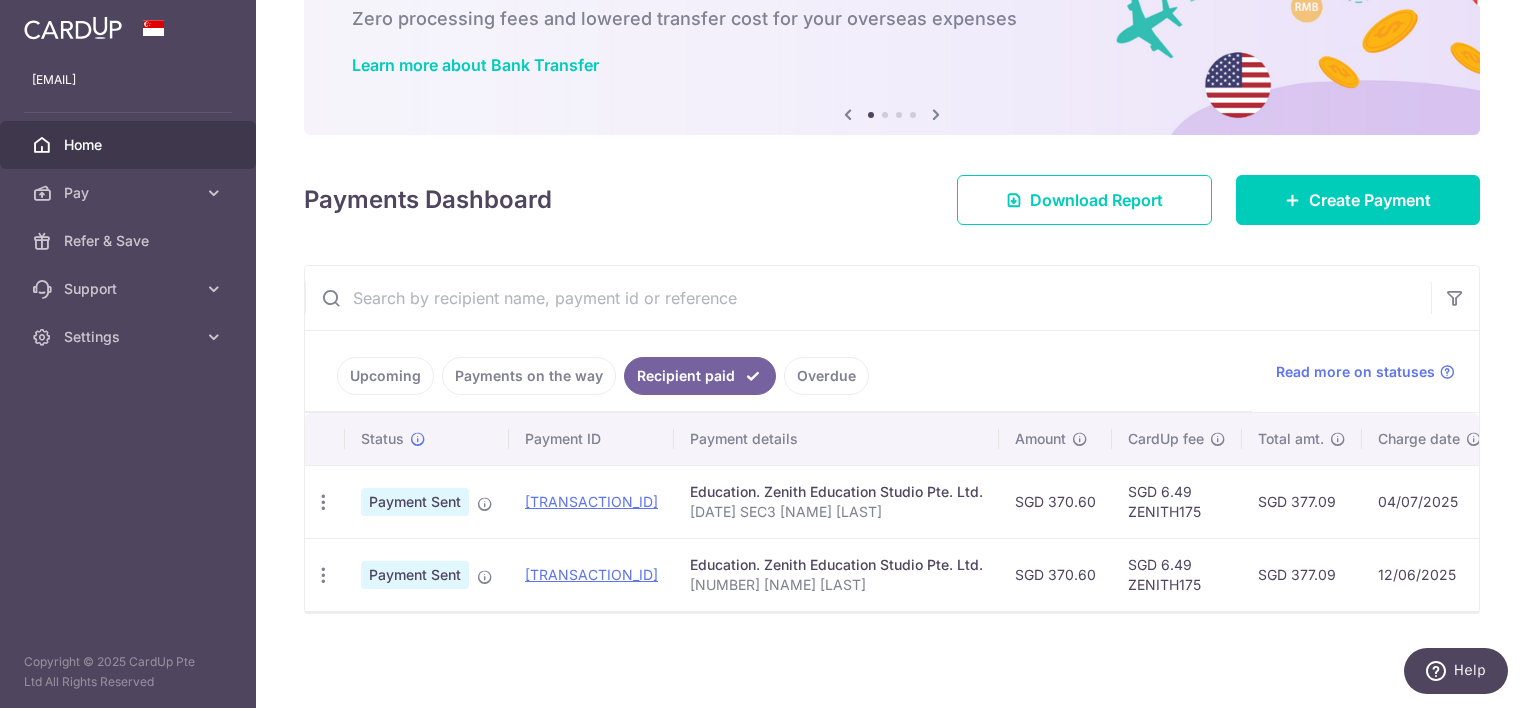 scroll, scrollTop: 128, scrollLeft: 0, axis: vertical 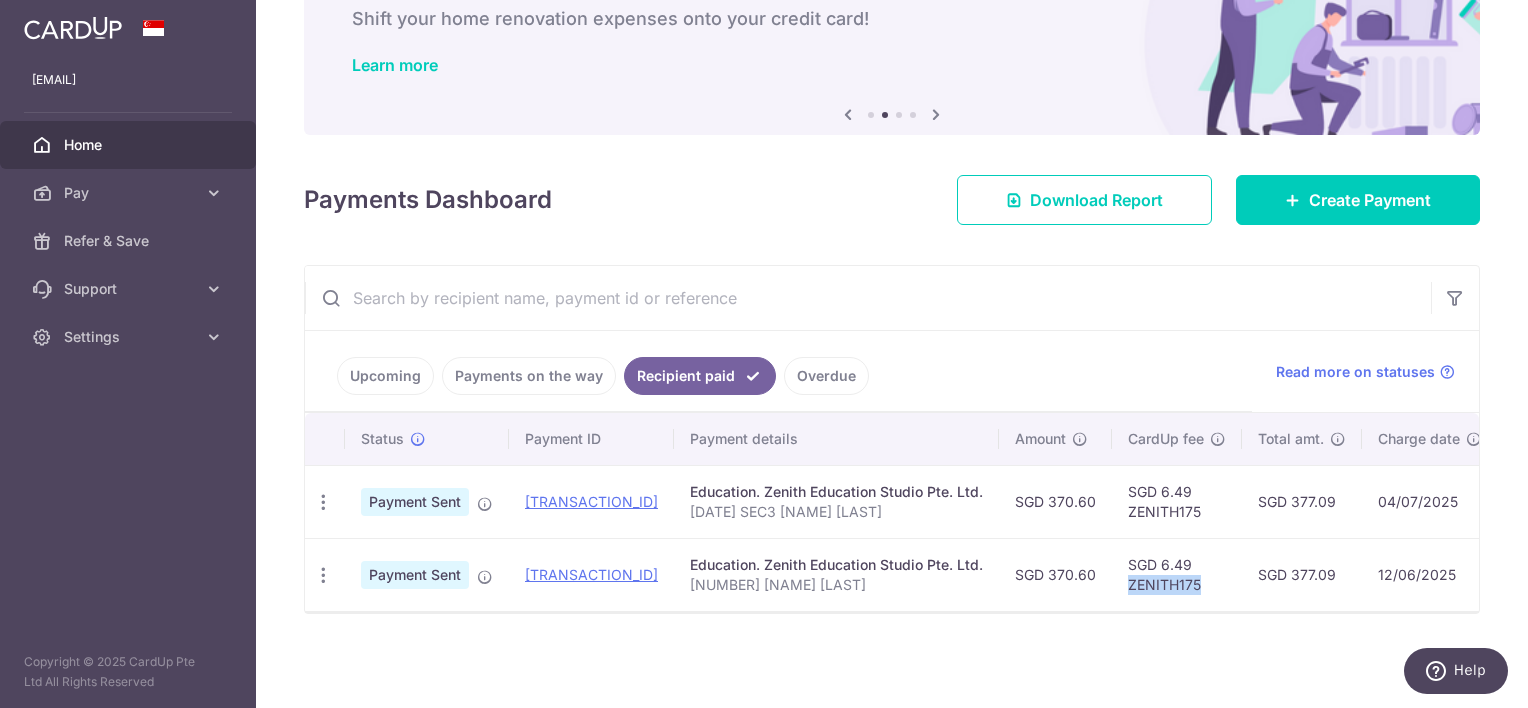 drag, startPoint x: 1180, startPoint y: 576, endPoint x: 1112, endPoint y: 578, distance: 68.0294 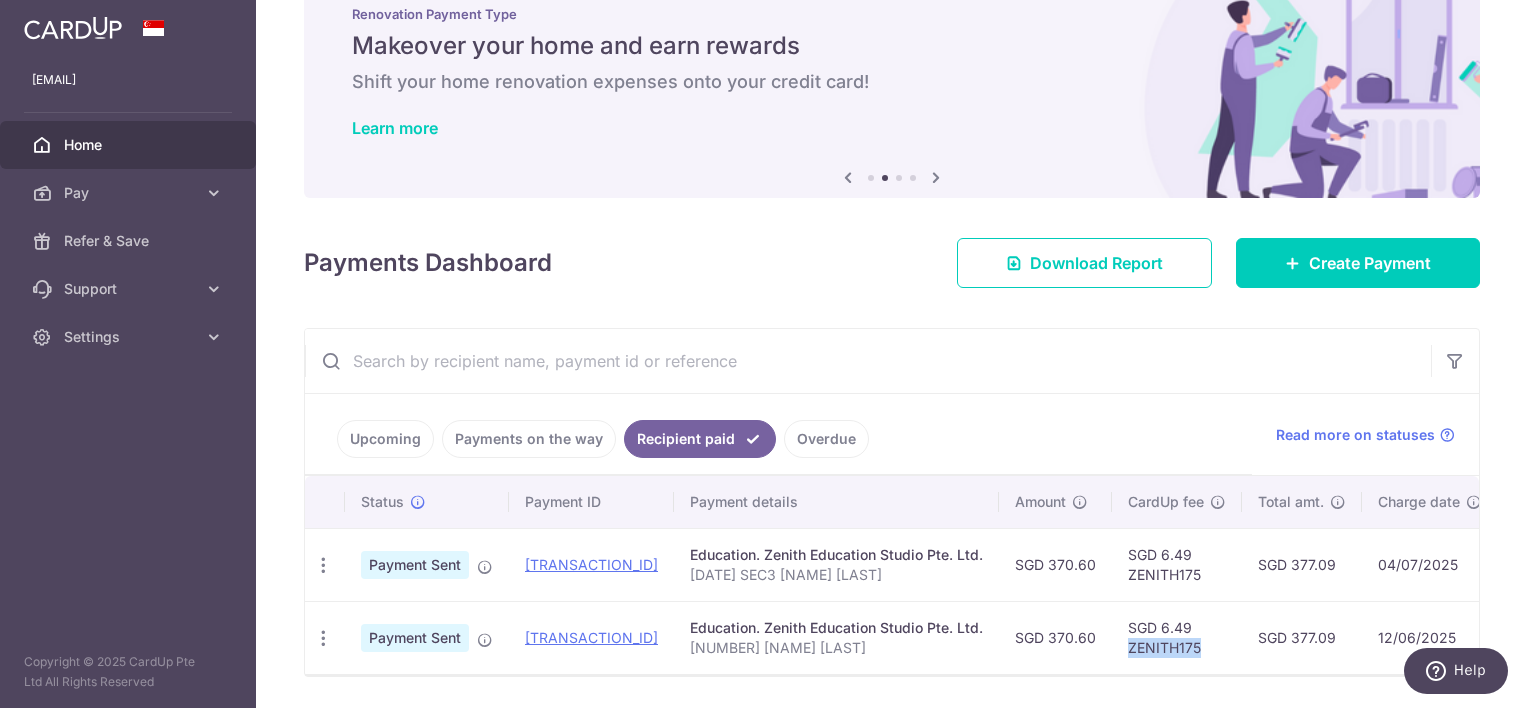 scroll, scrollTop: 0, scrollLeft: 0, axis: both 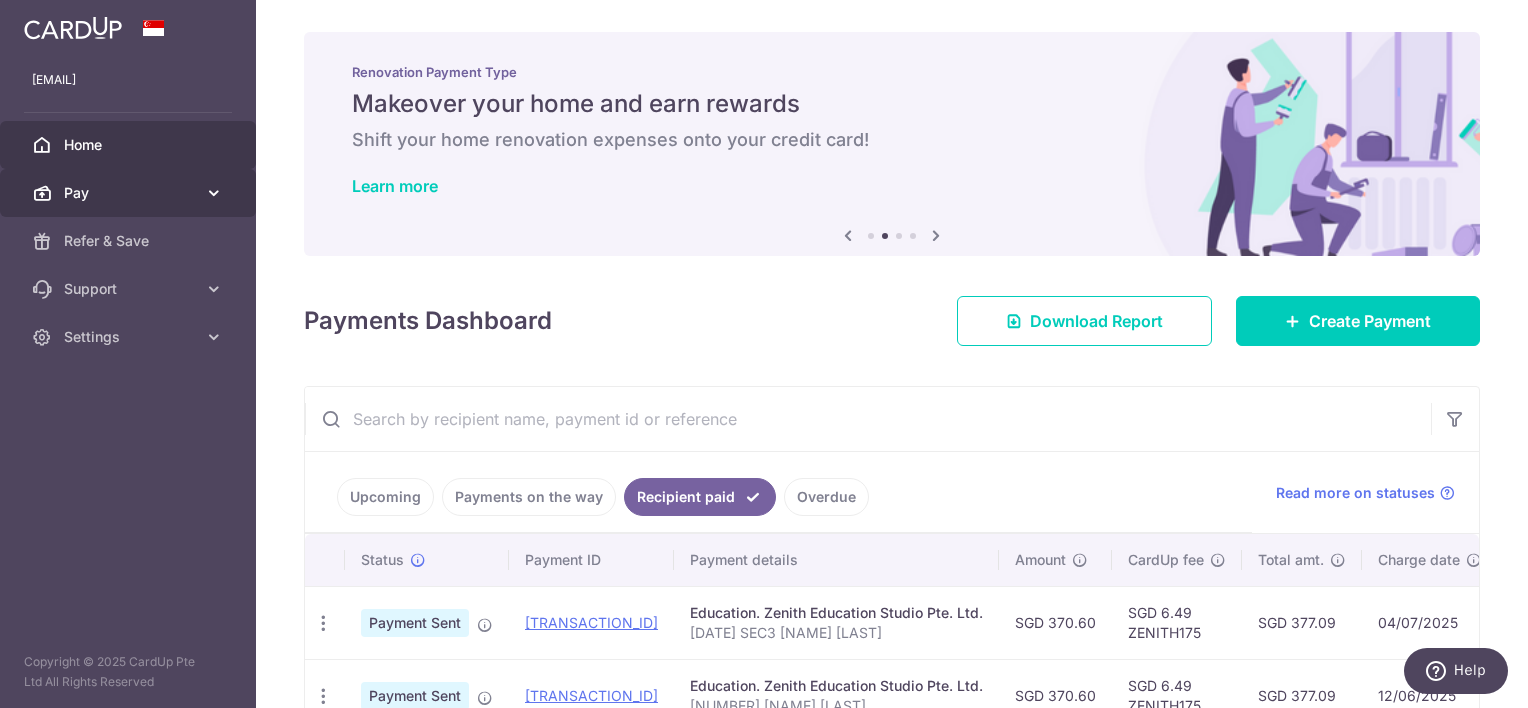 click on "Pay" at bounding box center (128, 193) 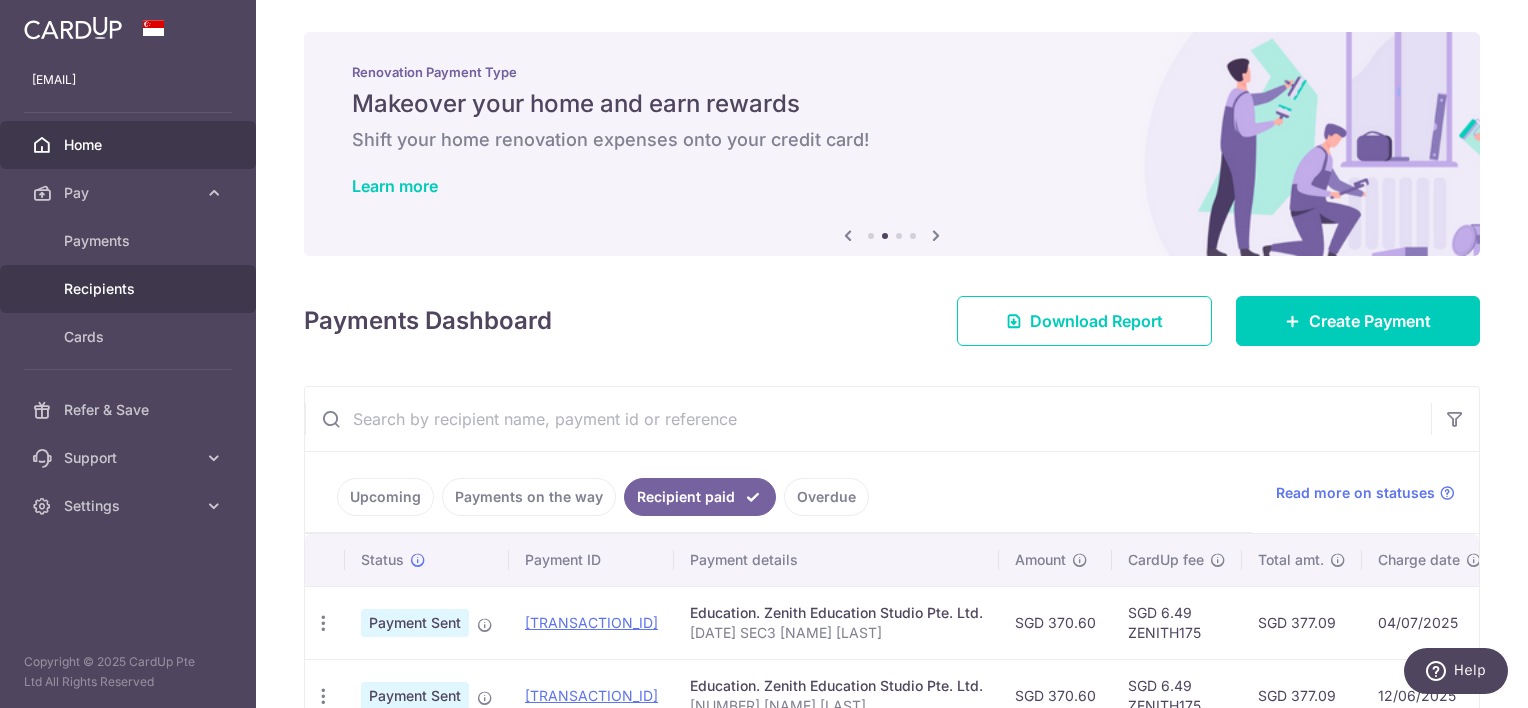 click on "Recipients" at bounding box center (130, 289) 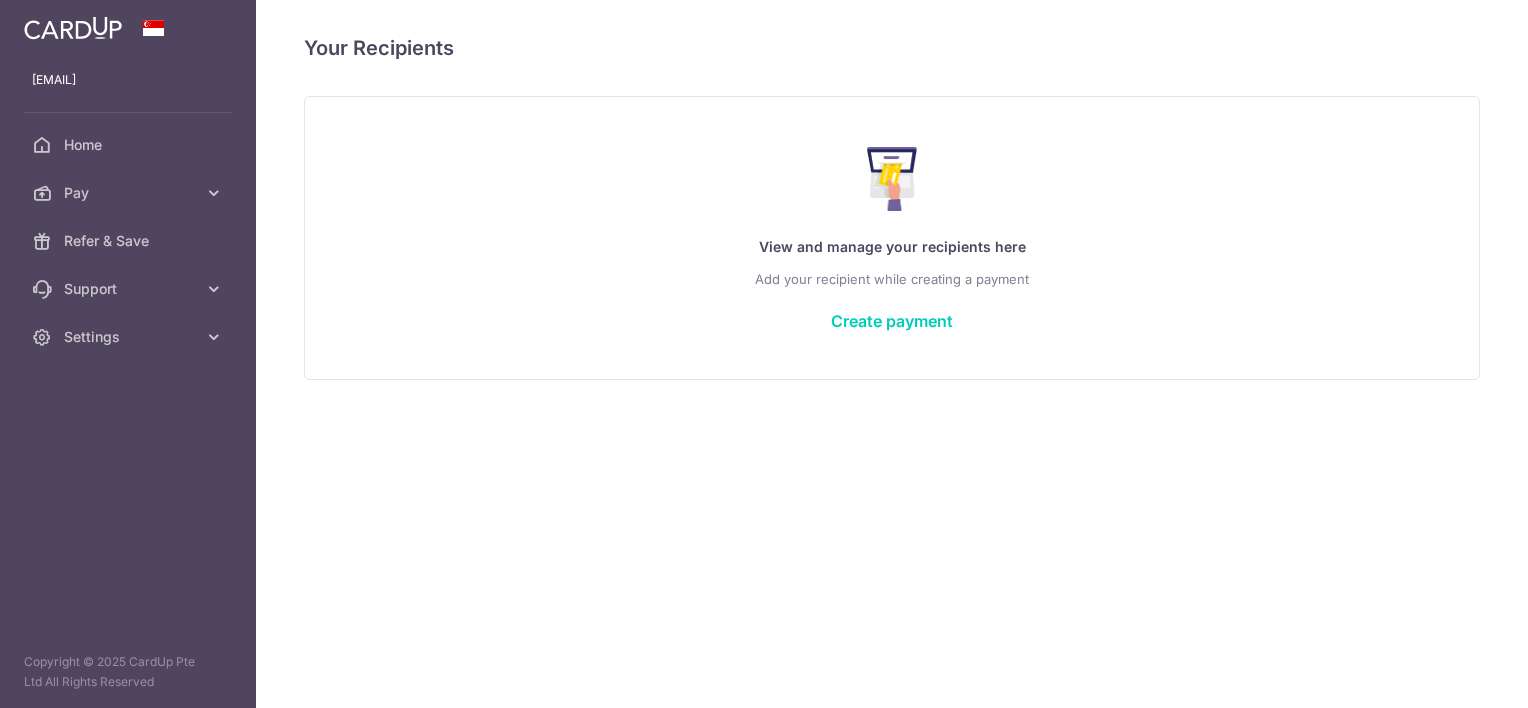 scroll, scrollTop: 0, scrollLeft: 0, axis: both 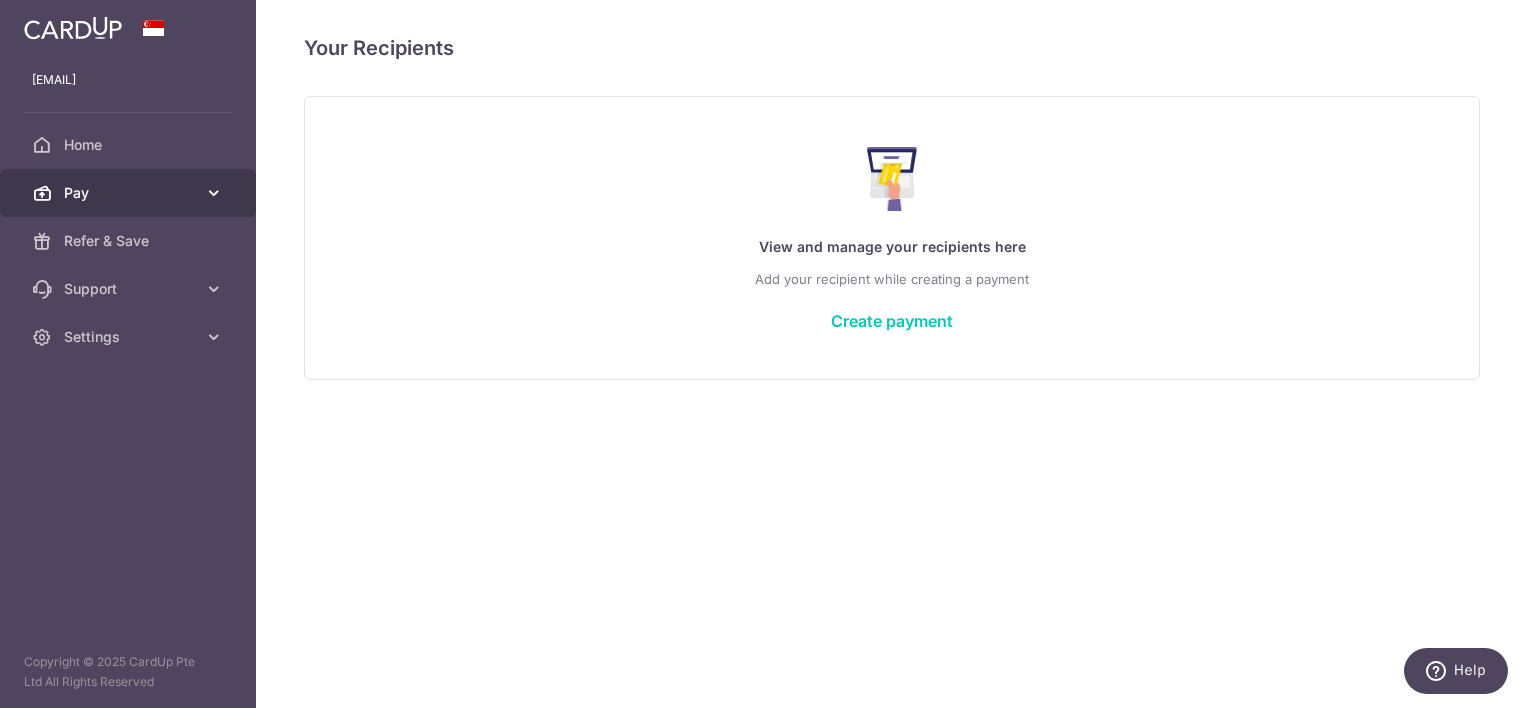 click on "Pay" at bounding box center [130, 193] 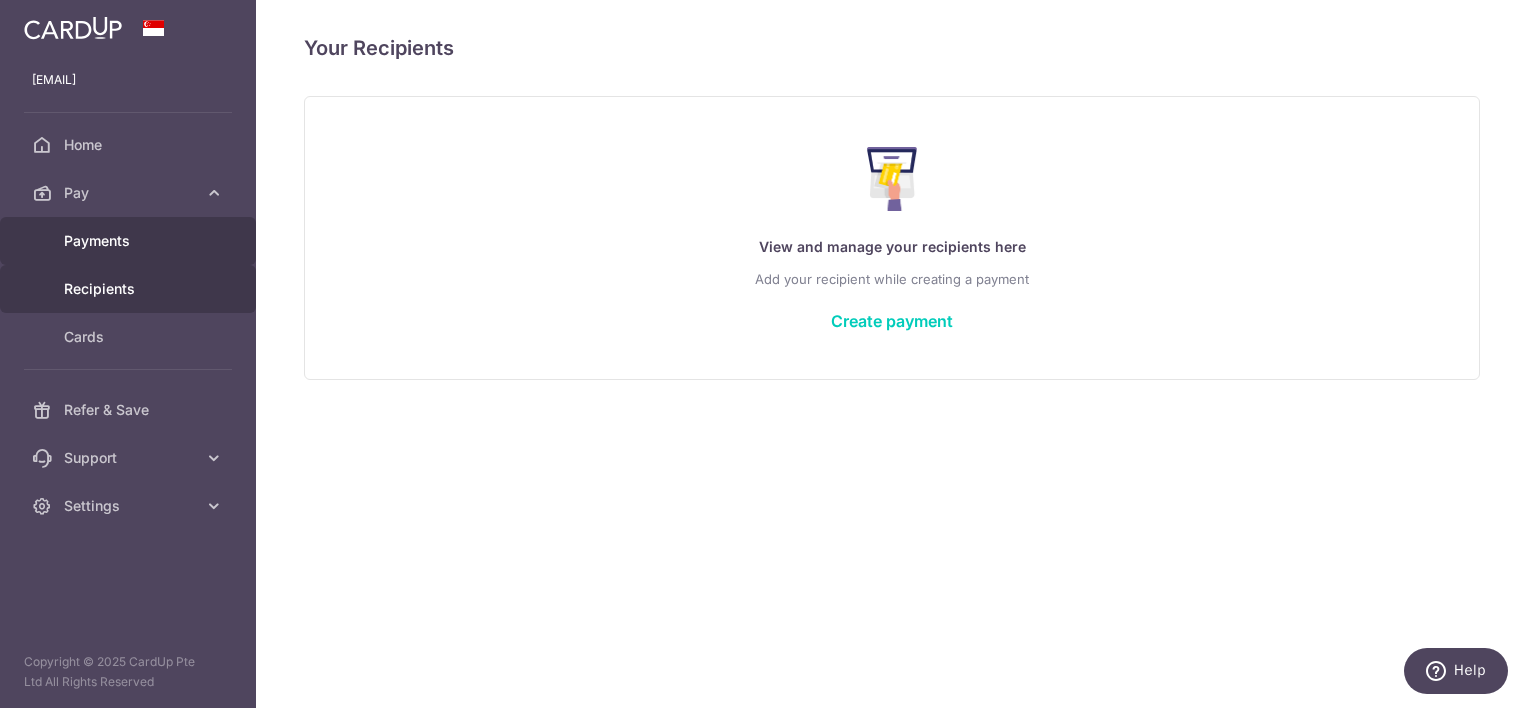 click on "Payments" at bounding box center [130, 241] 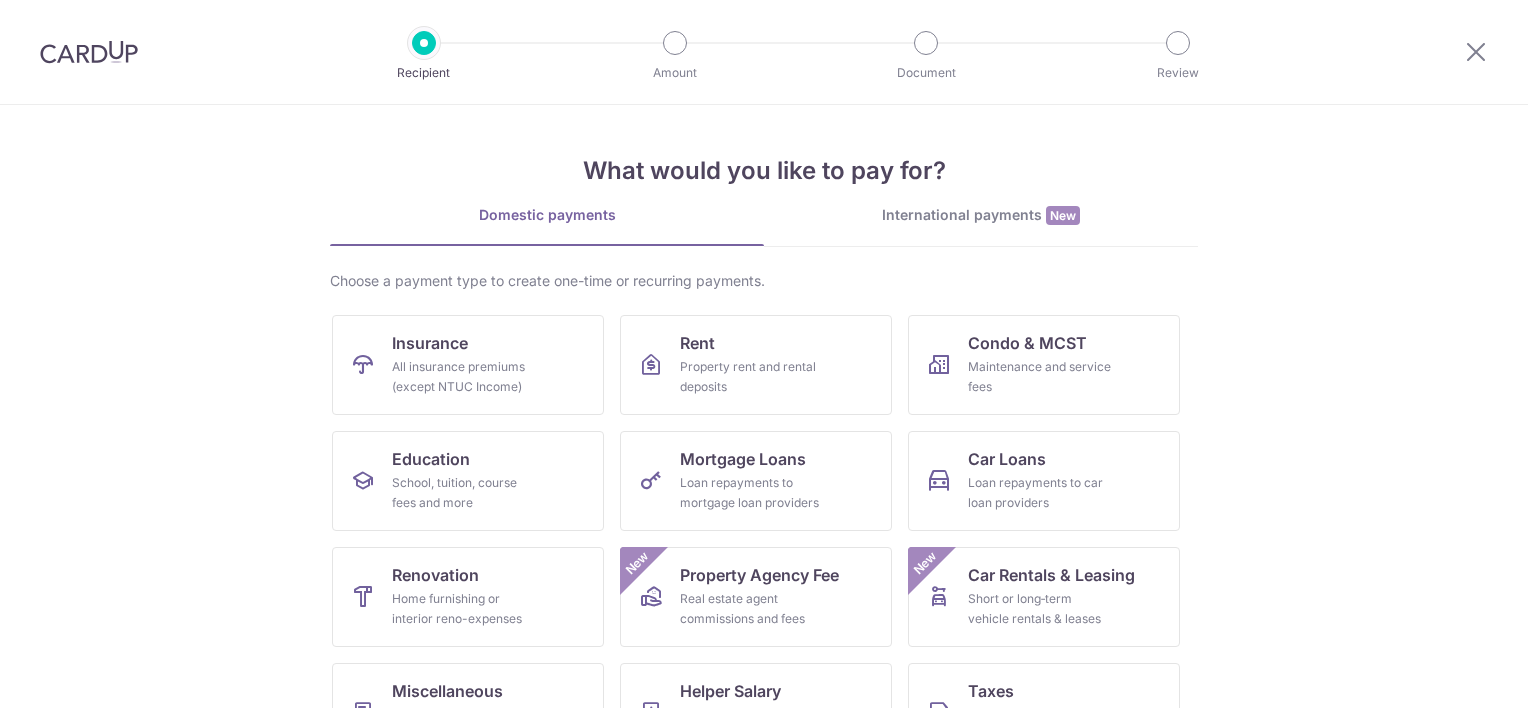 scroll, scrollTop: 0, scrollLeft: 0, axis: both 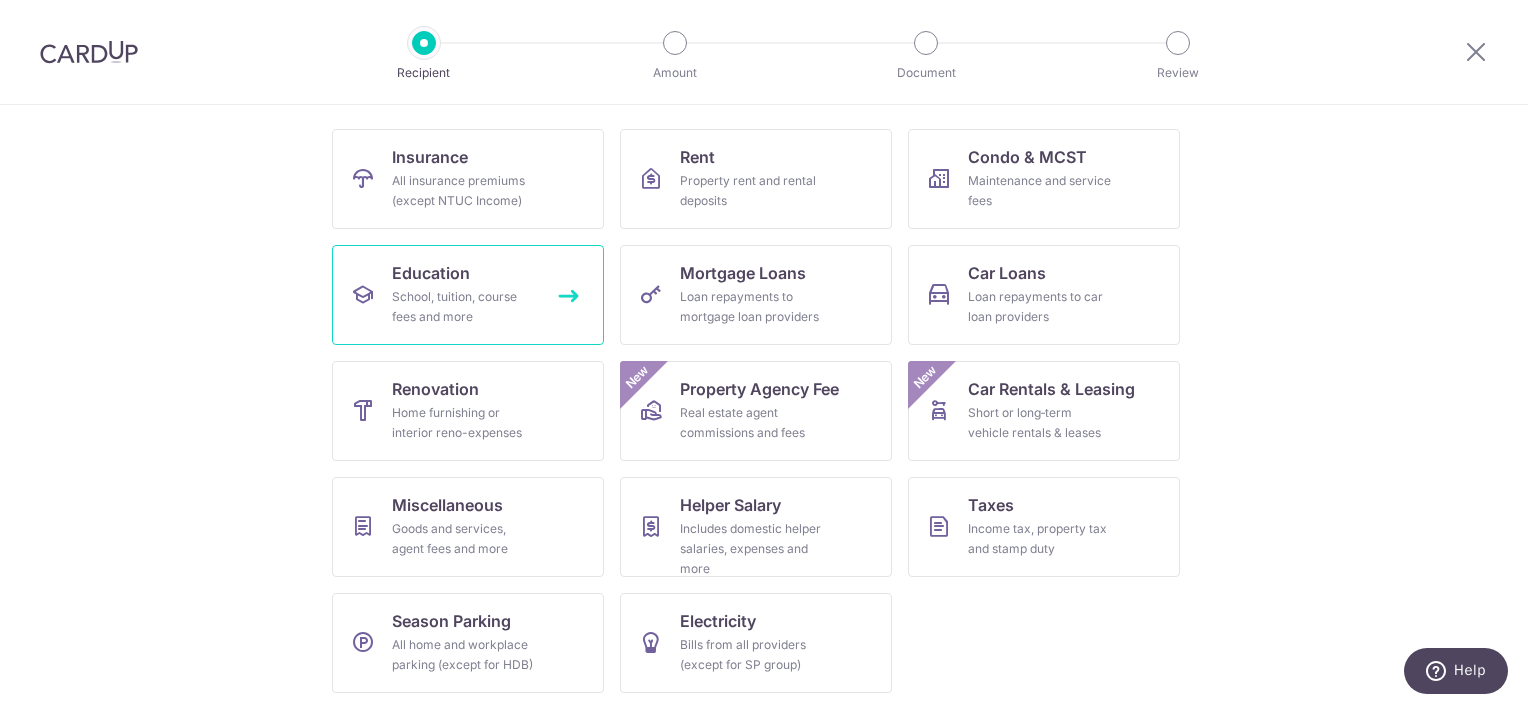 click on "Education" at bounding box center [431, 273] 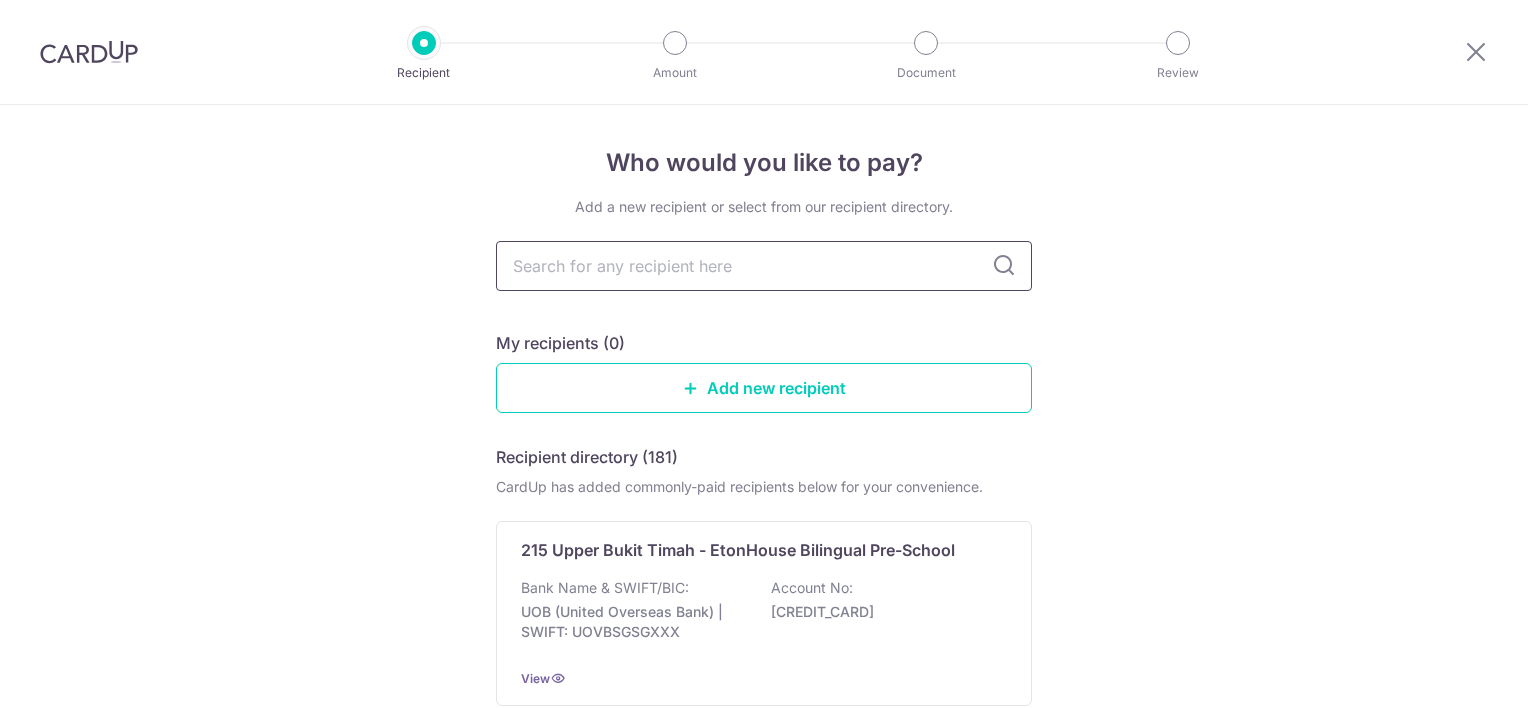 scroll, scrollTop: 0, scrollLeft: 0, axis: both 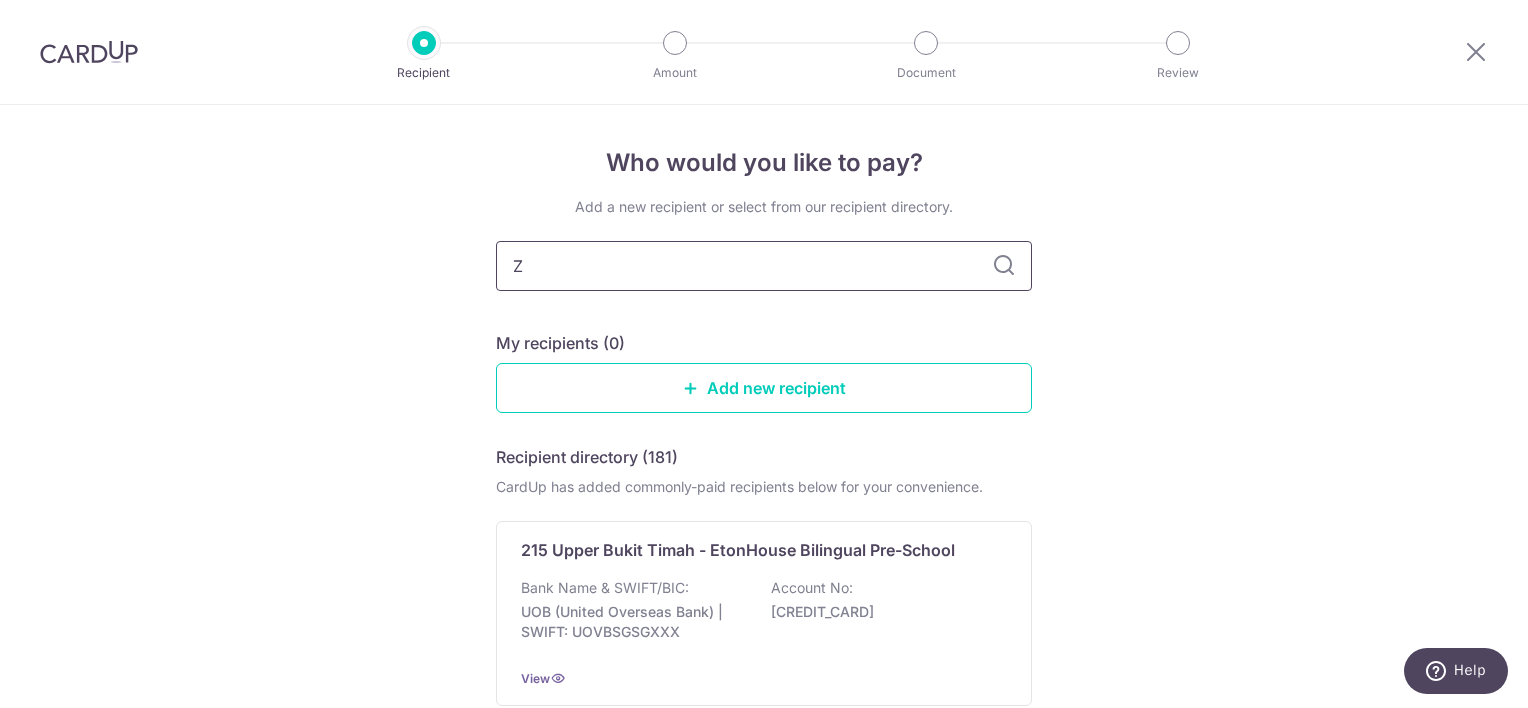 type on "Ze" 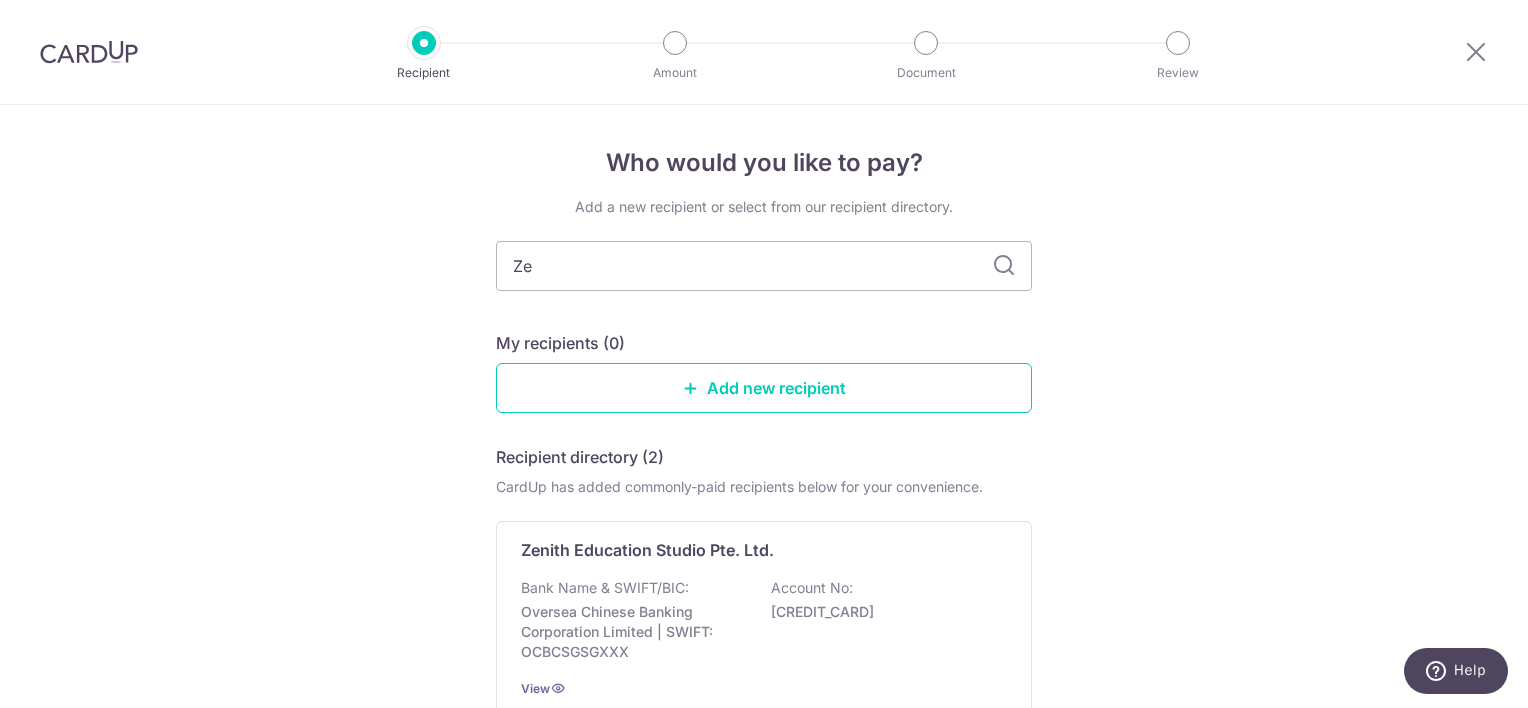 type on "Zen" 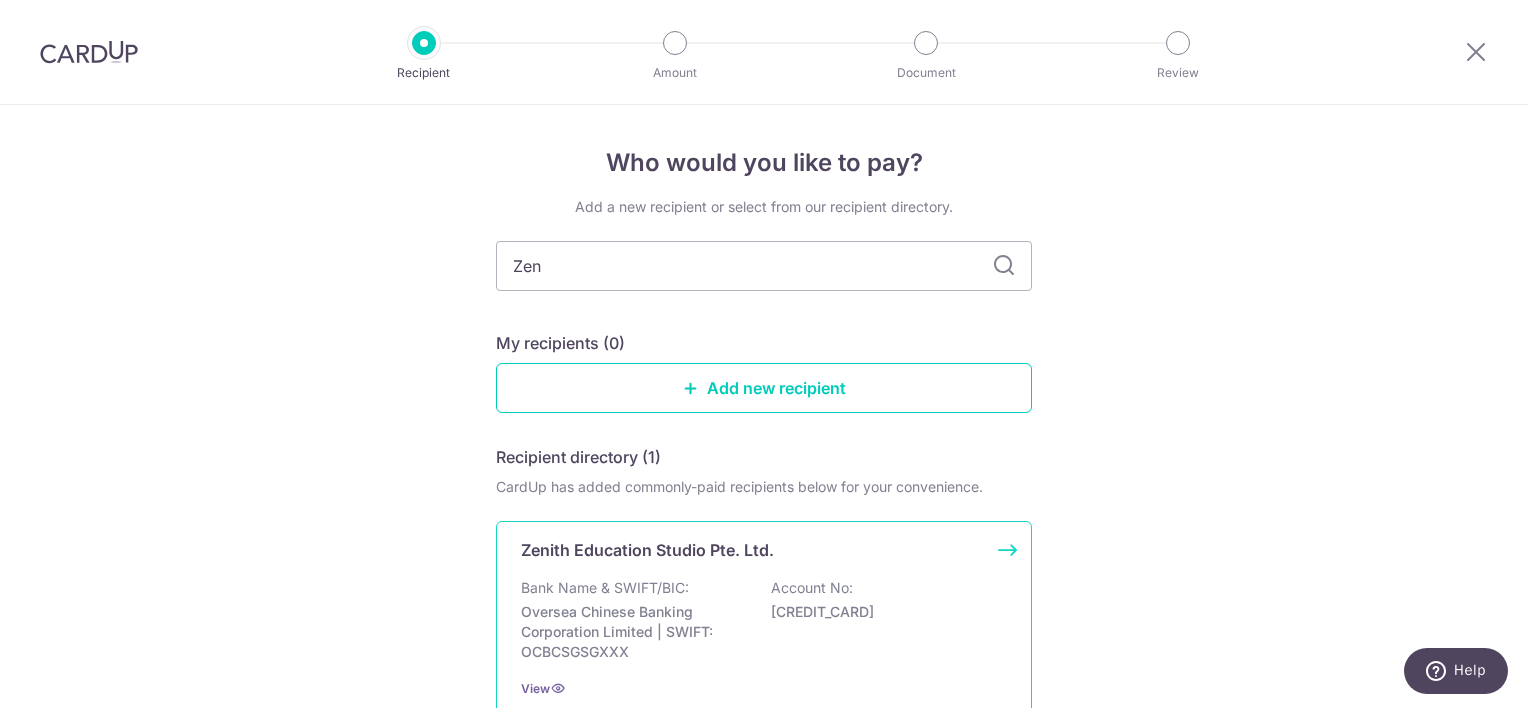 click on "Zenith Education Studio Pte. Ltd." at bounding box center [647, 550] 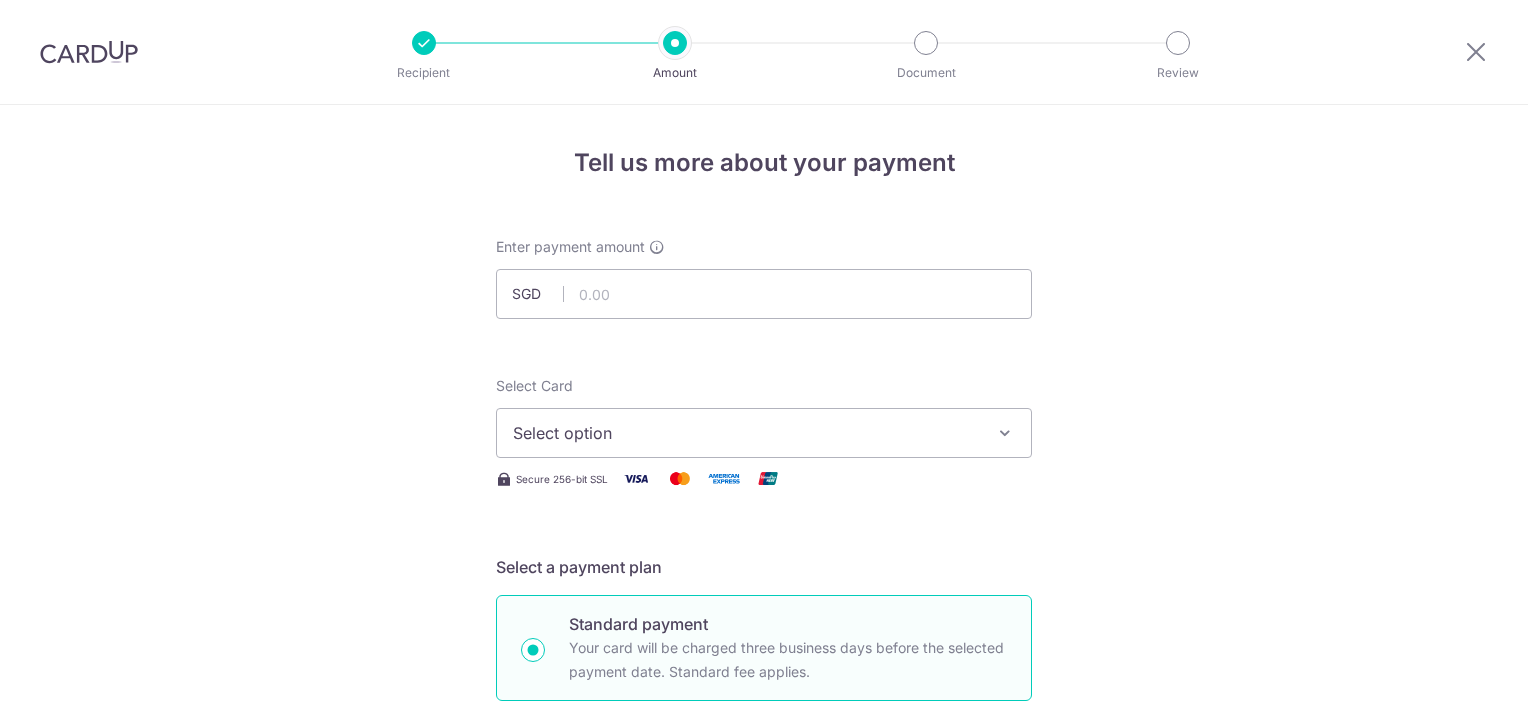 scroll, scrollTop: 0, scrollLeft: 0, axis: both 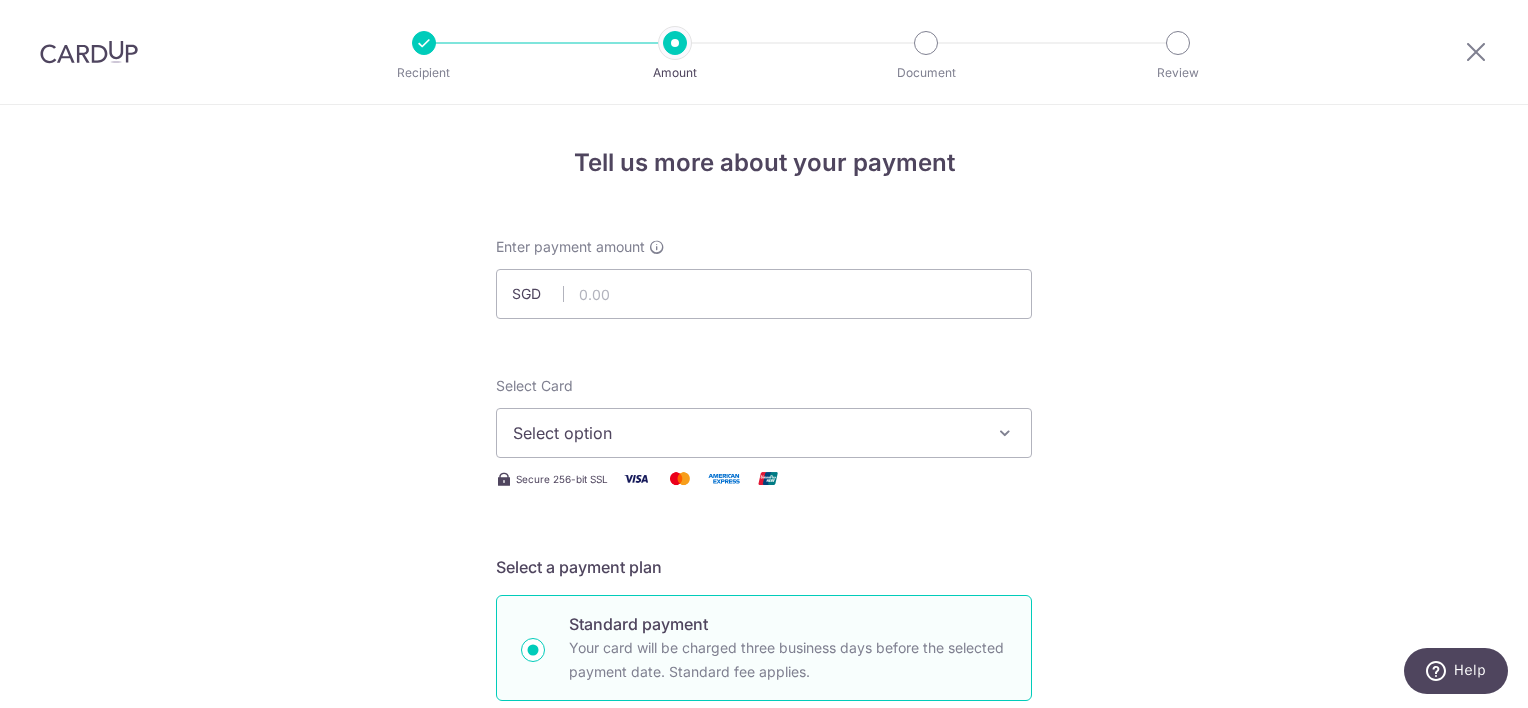 click on "Select option" at bounding box center [746, 433] 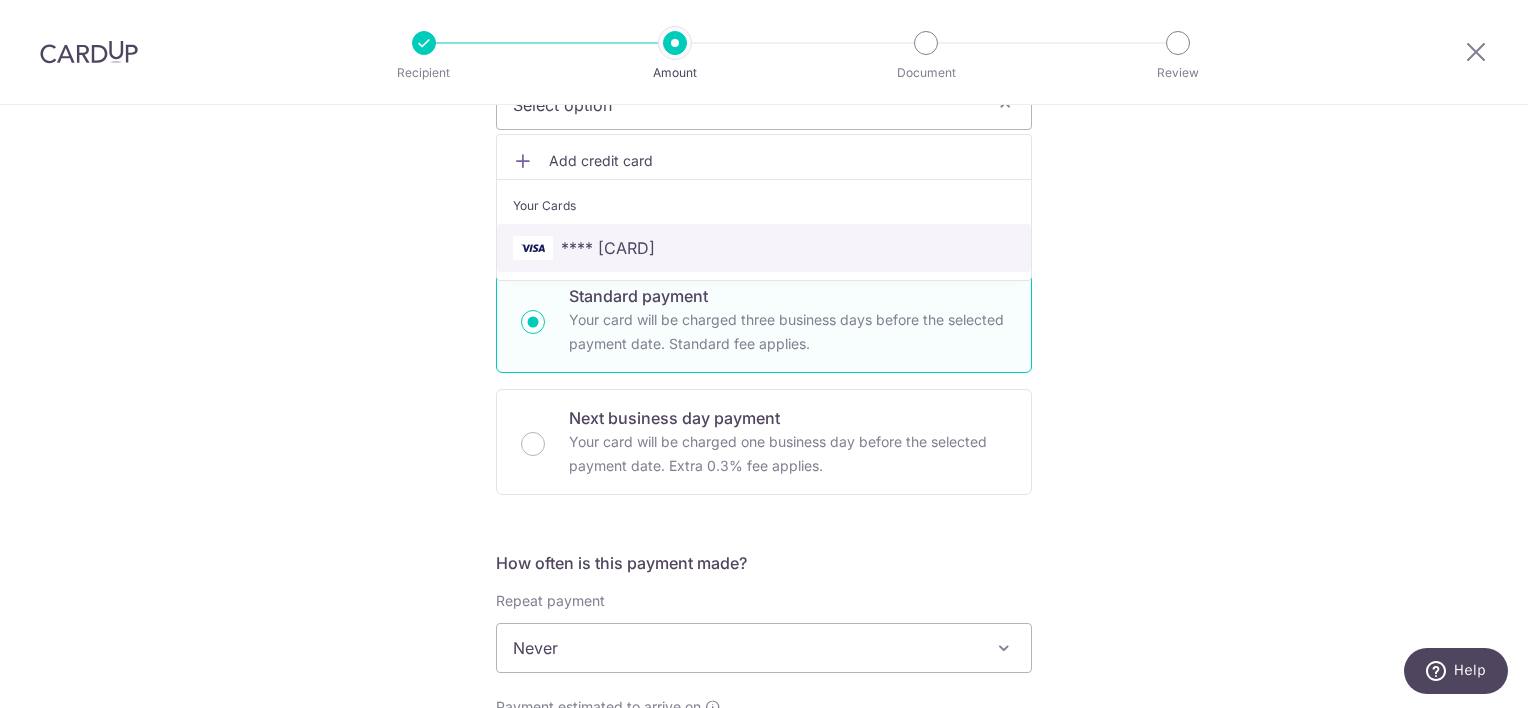 scroll, scrollTop: 100, scrollLeft: 0, axis: vertical 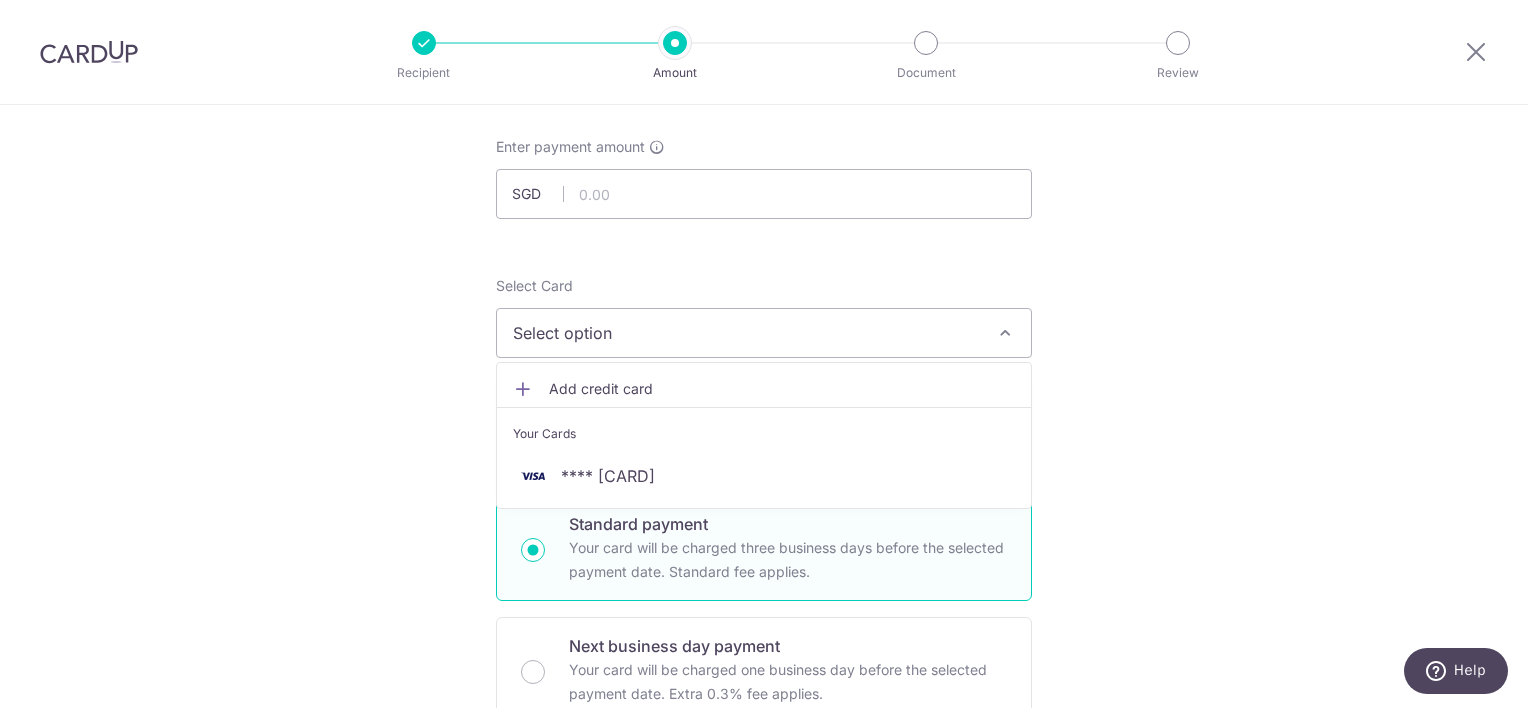 click on "Tell us more about your payment
Enter payment amount
SGD
Select Card
Select option
Add credit card
Your Cards
**** 0909
Secure 256-bit SSL
Text
New card details
Card
Secure 256-bit SSL" at bounding box center [764, 909] 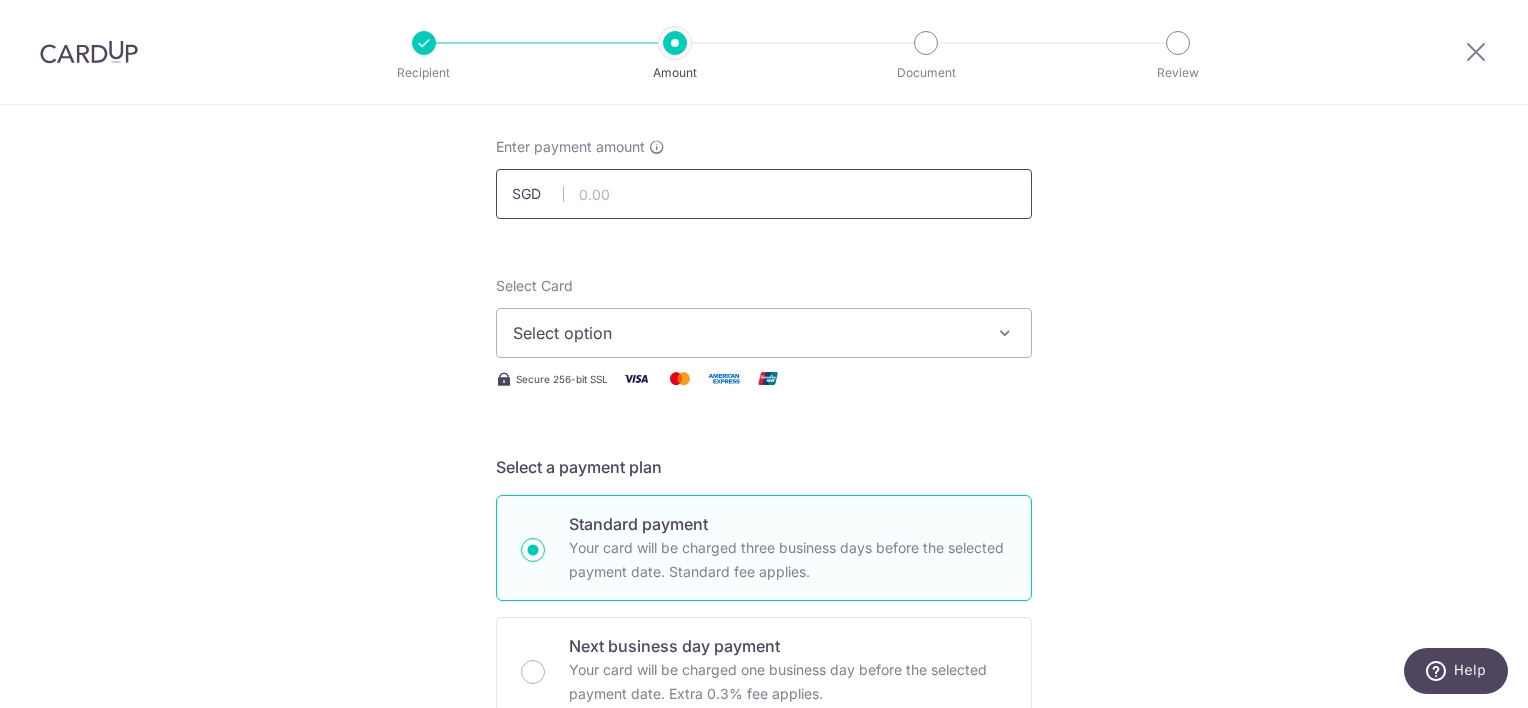 click at bounding box center (764, 194) 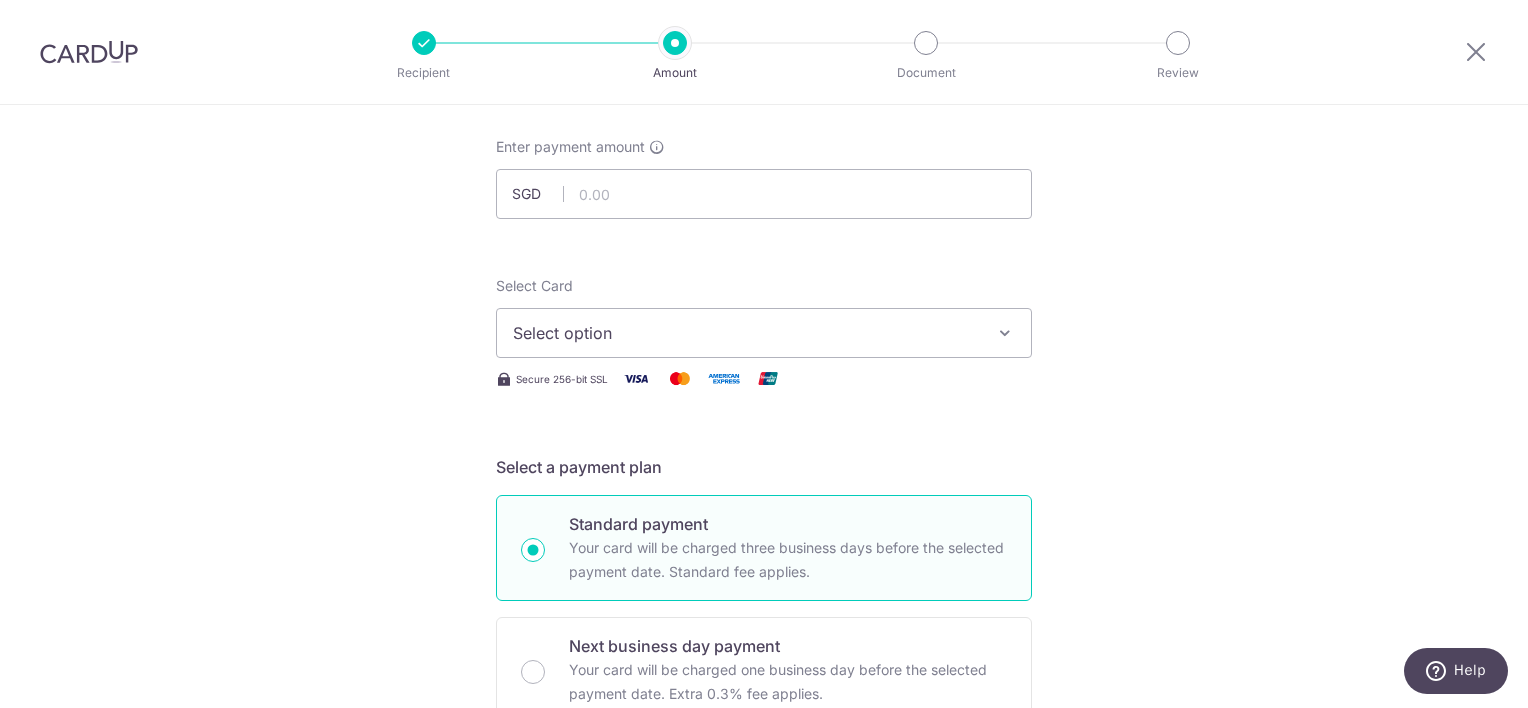 click on "Tell us more about your payment
Enter payment amount
SGD
Select Card
Select option
Add credit card
Your Cards
**** 0909
Secure 256-bit SSL
Text
New card details
Card
Secure 256-bit SSL" at bounding box center (764, 909) 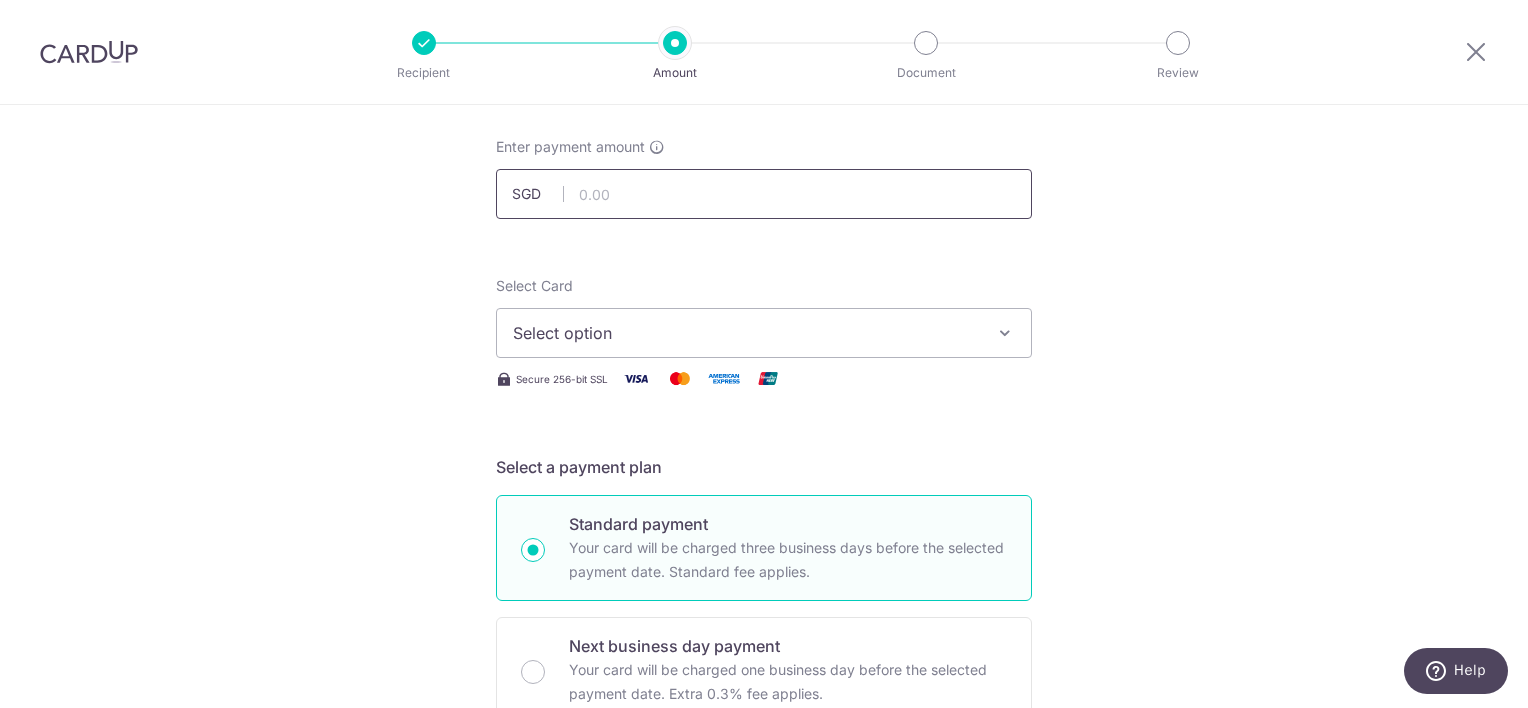 click at bounding box center [764, 194] 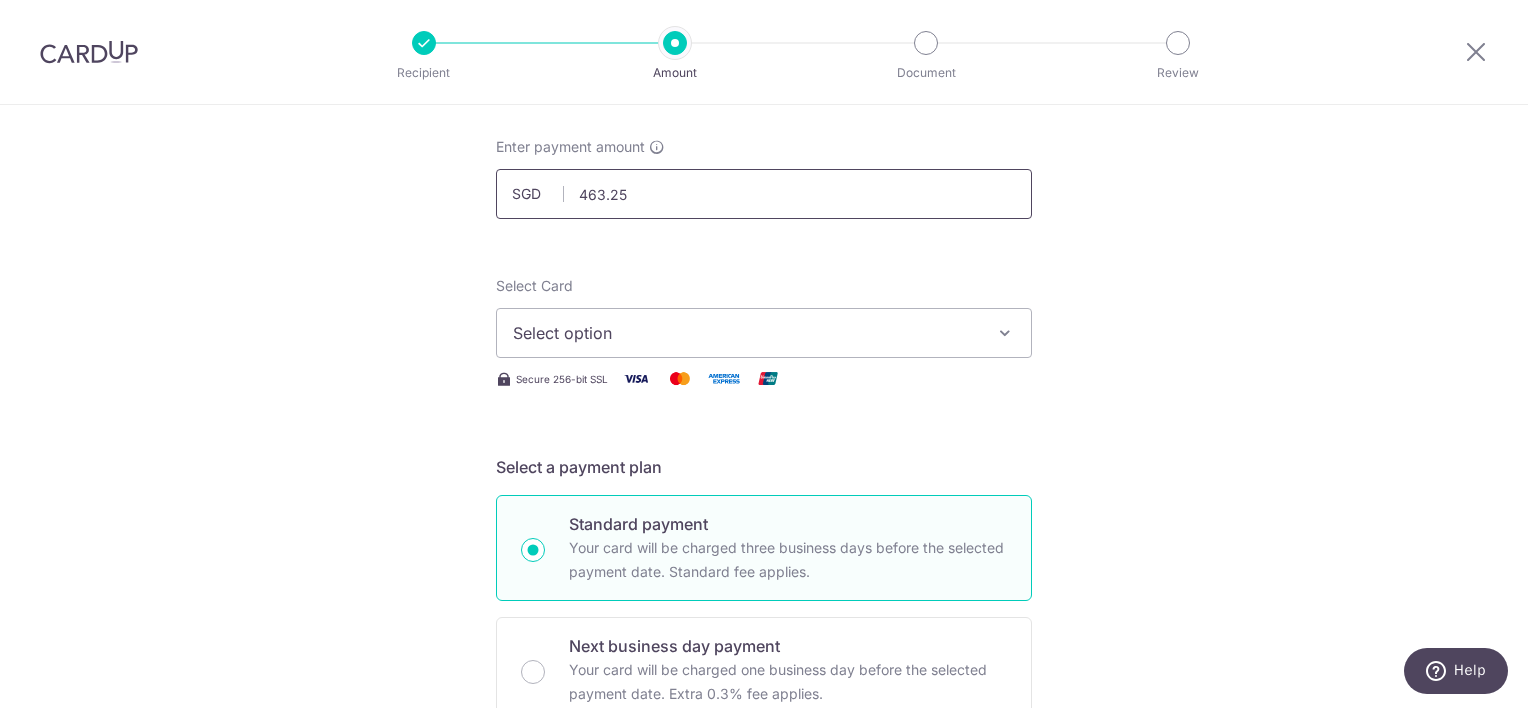 type on "463.25" 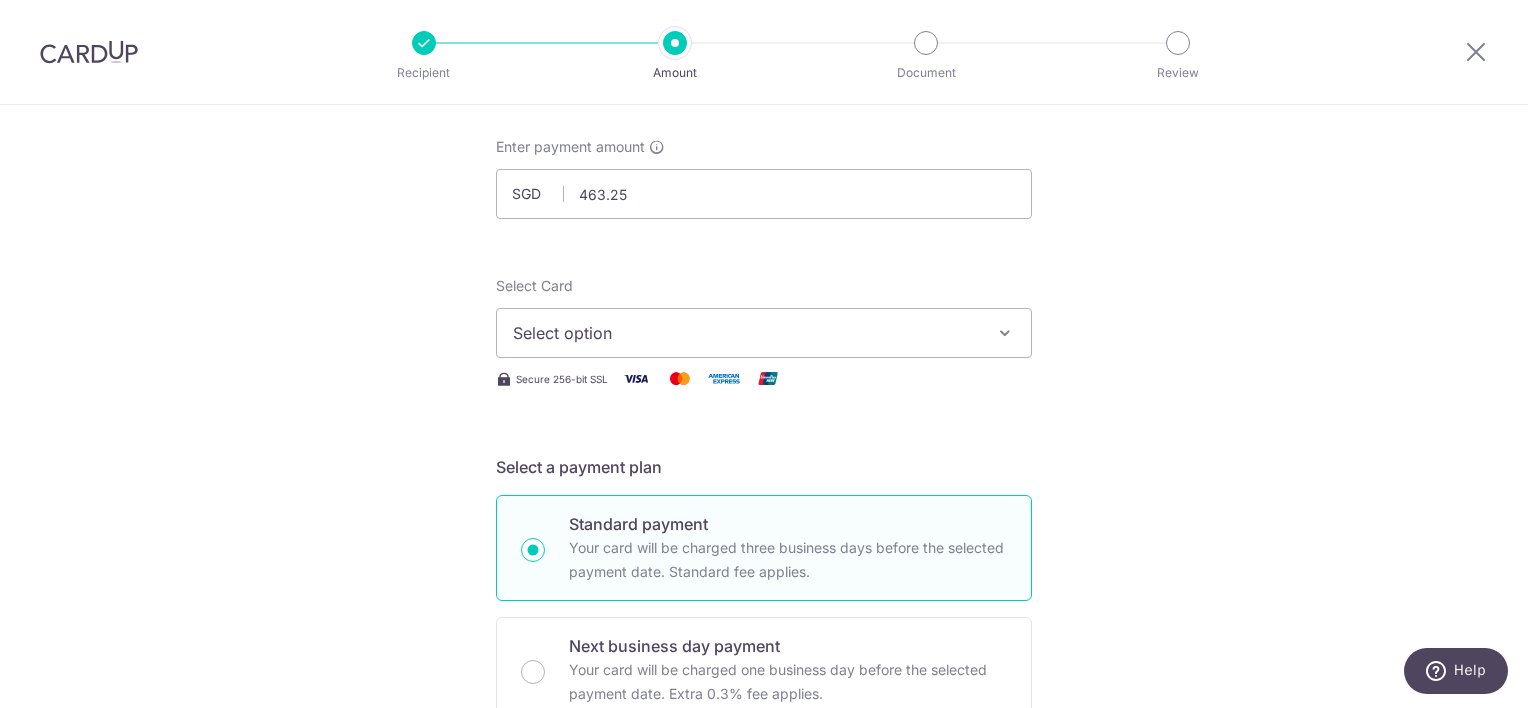 click on "Enter payment amount
SGD
463.25
463.25
Select Card
Select option
Add credit card
Your Cards
**** 0909
Secure 256-bit SSL
Text
New card details
Card
Secure 256-bit SSL" at bounding box center (764, 928) 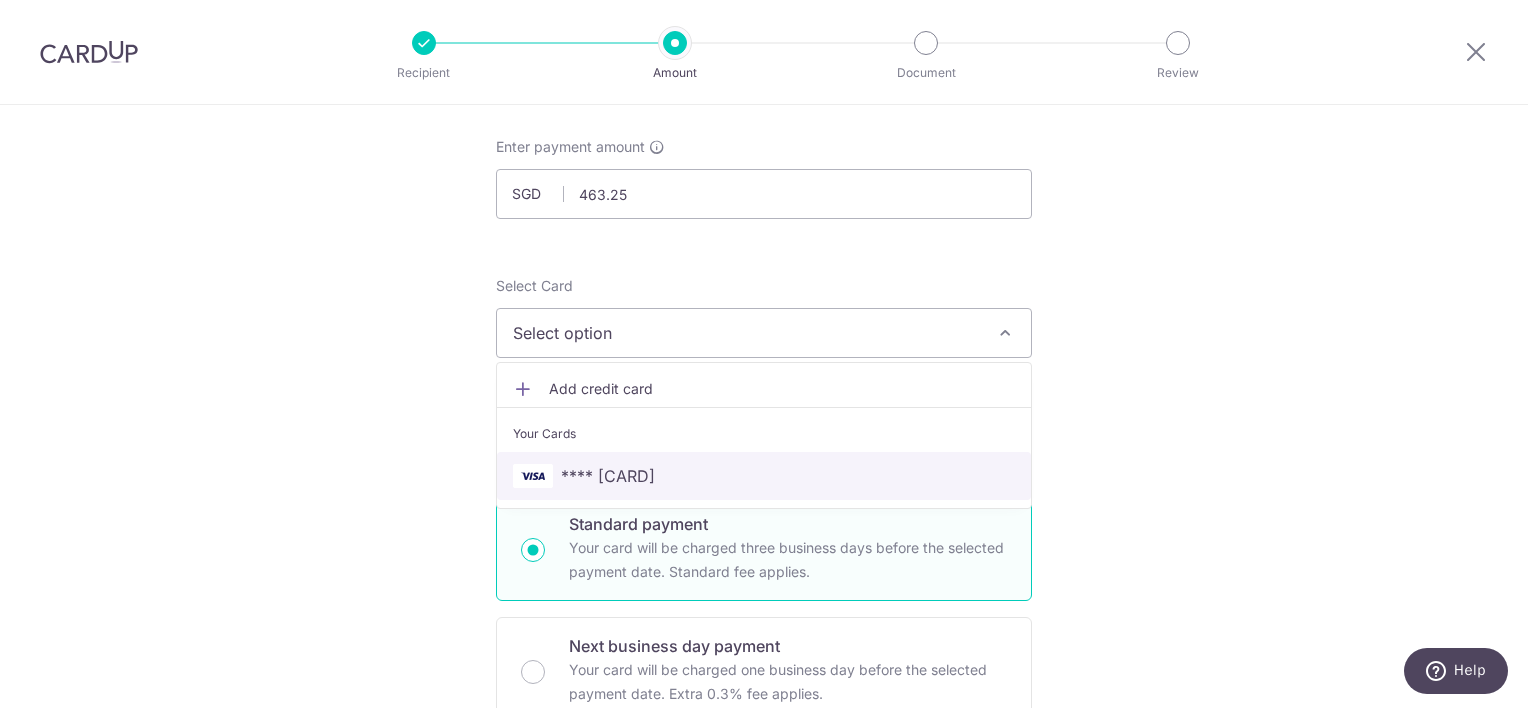 drag, startPoint x: 608, startPoint y: 472, endPoint x: 668, endPoint y: 464, distance: 60.530983 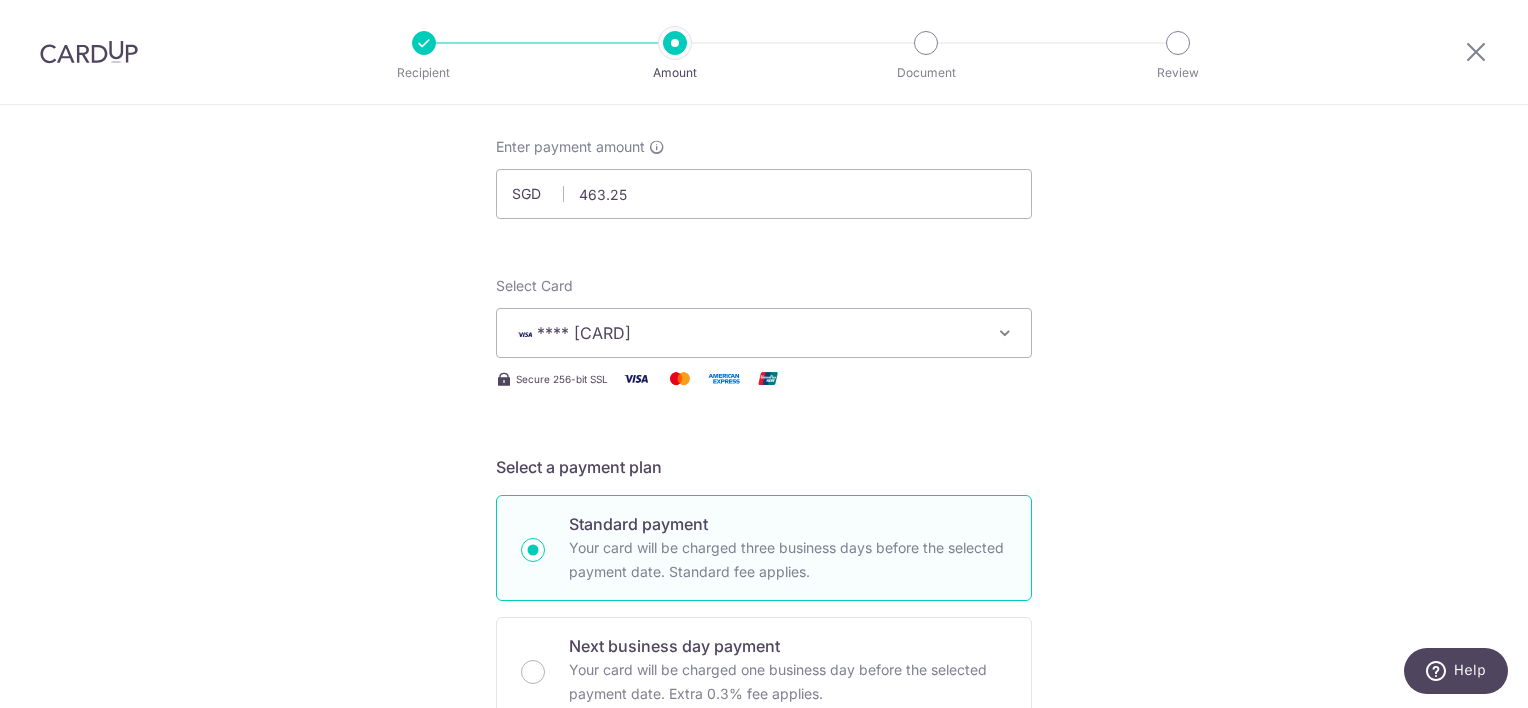 click on "Enter payment amount
SGD
463.25
463.25
Select Card
**** 0909
Add credit card
Your Cards
**** 0909
Secure 256-bit SSL
Text
New card details
Card
Secure 256-bit SSL" at bounding box center (764, 928) 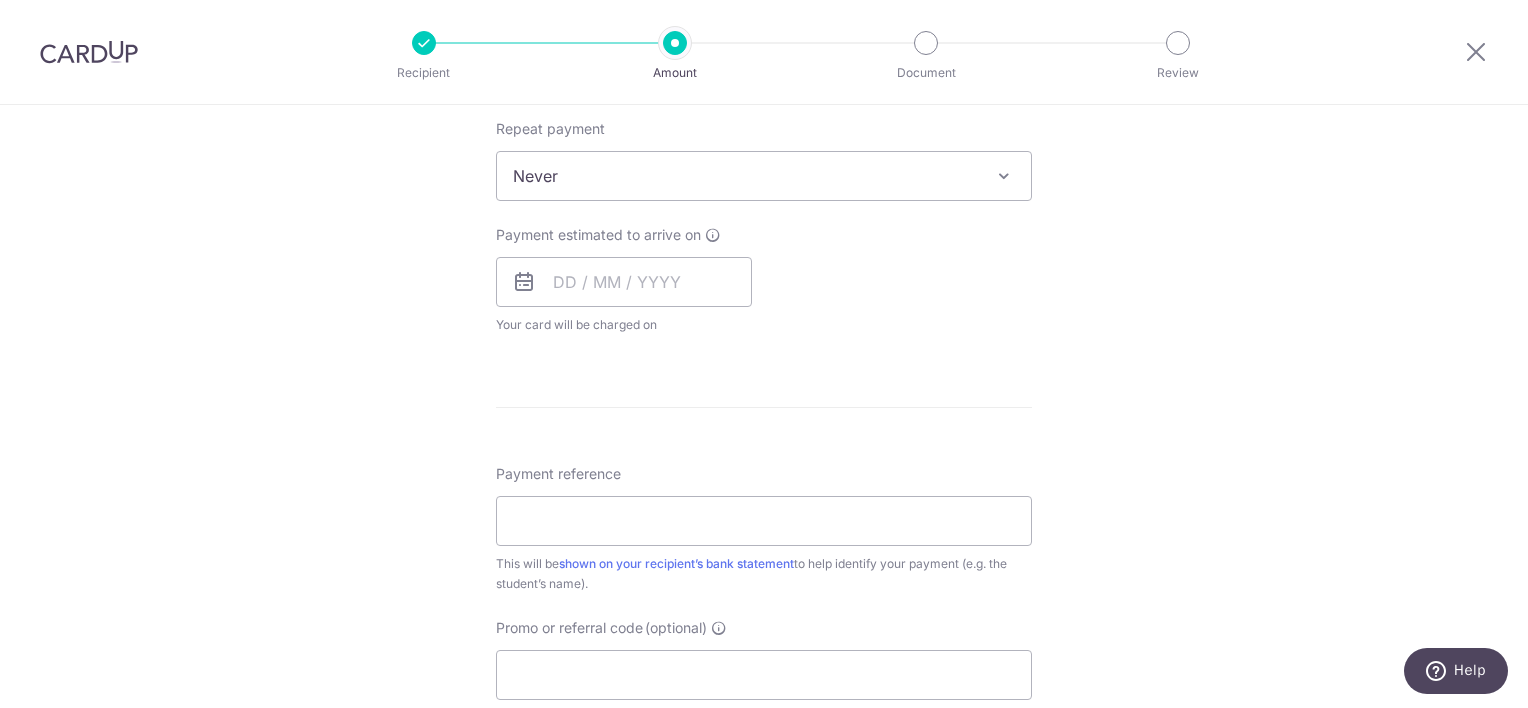scroll, scrollTop: 900, scrollLeft: 0, axis: vertical 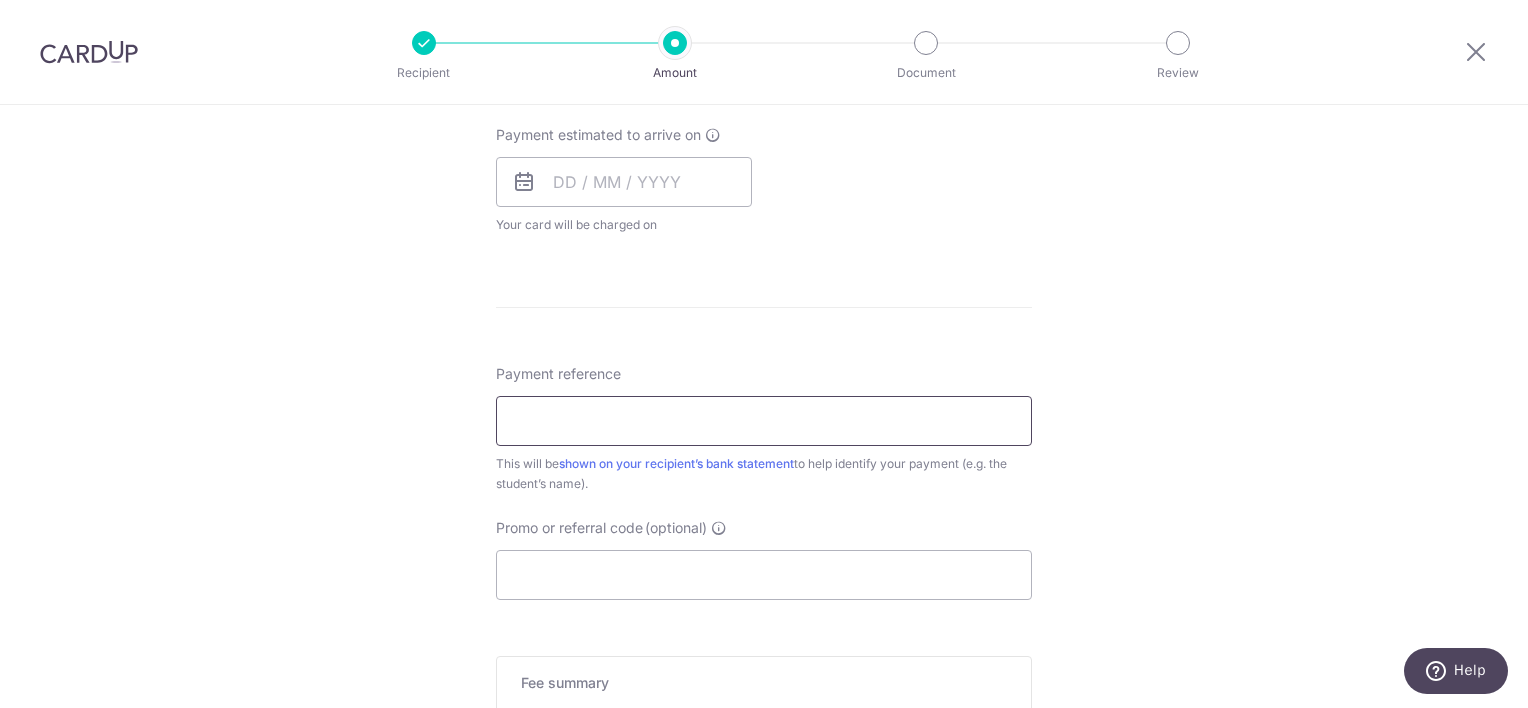 click on "Payment reference" at bounding box center [764, 421] 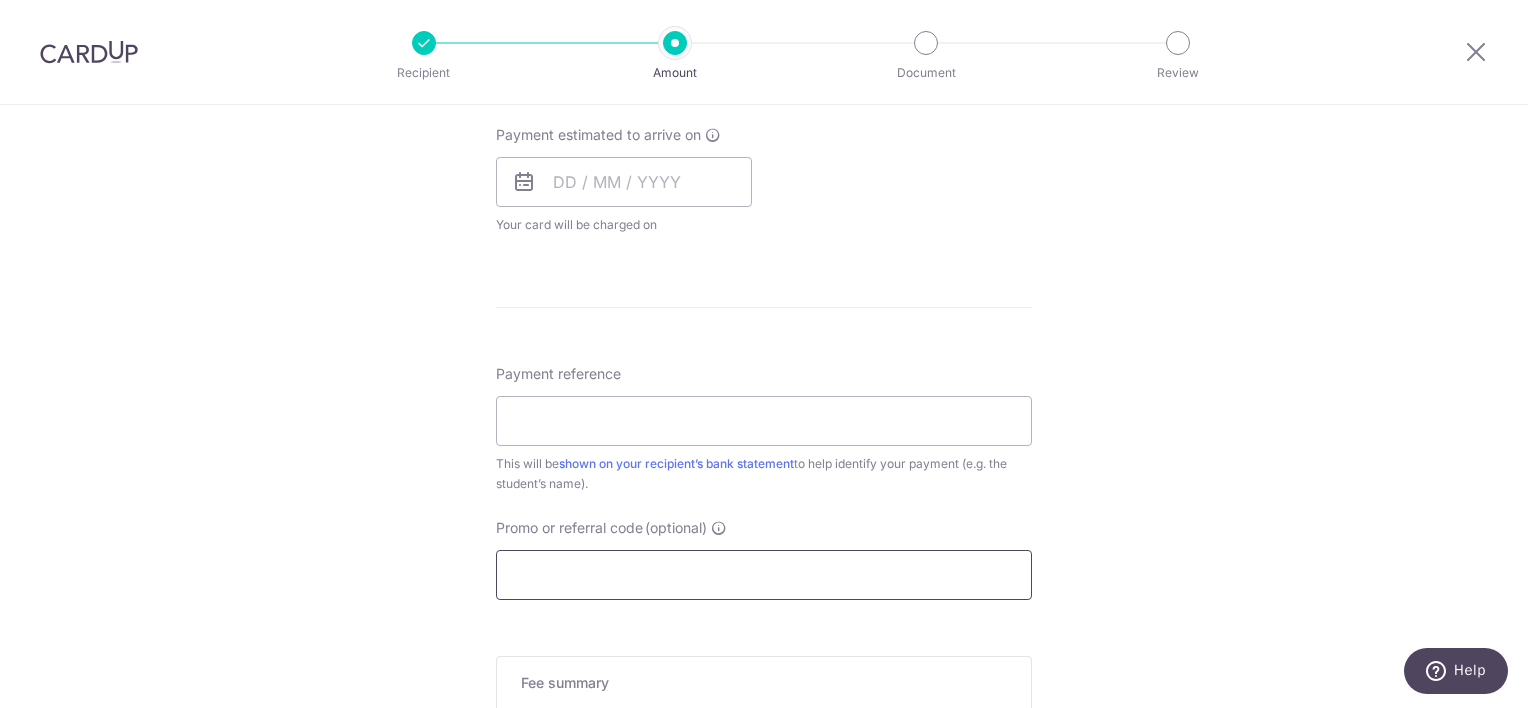 click on "Promo or referral code
(optional)" at bounding box center (764, 575) 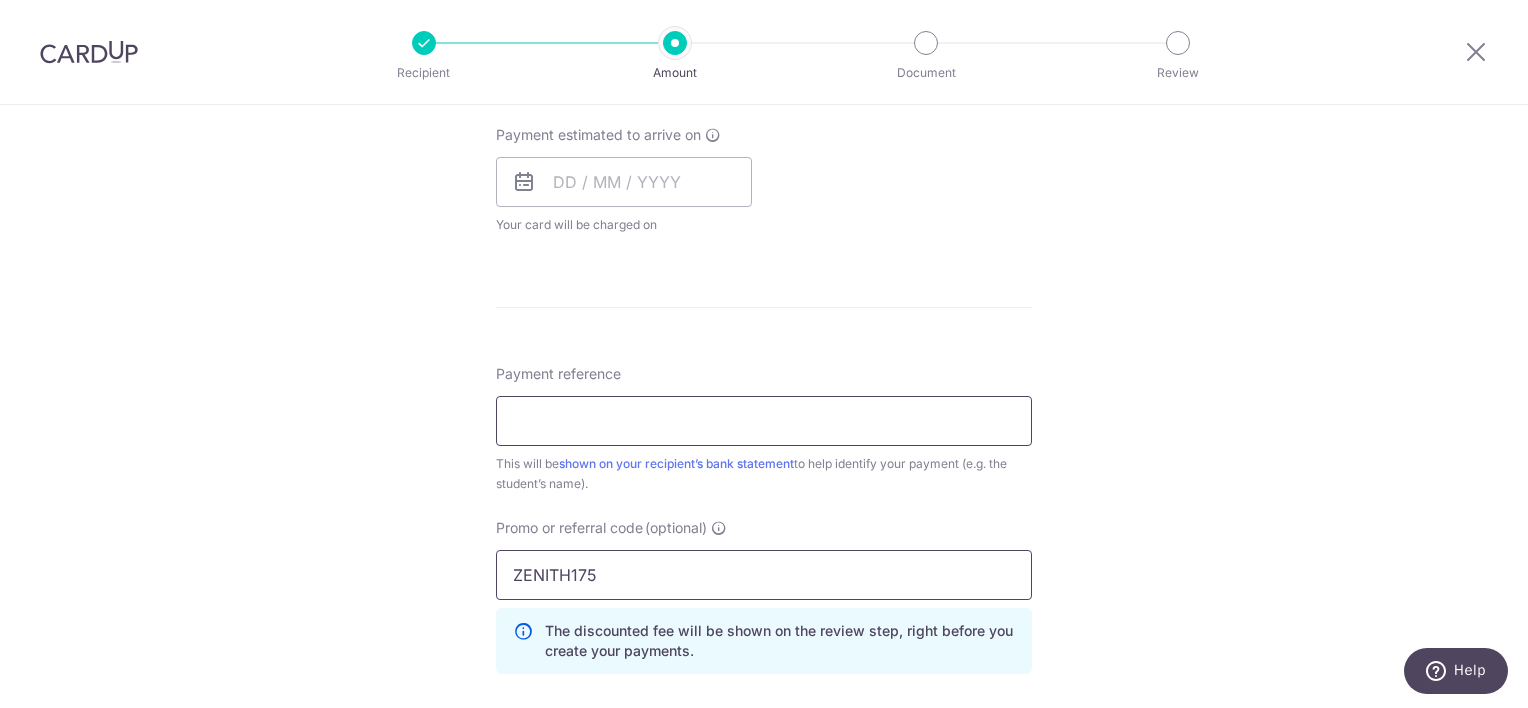 type on "ZENITH175" 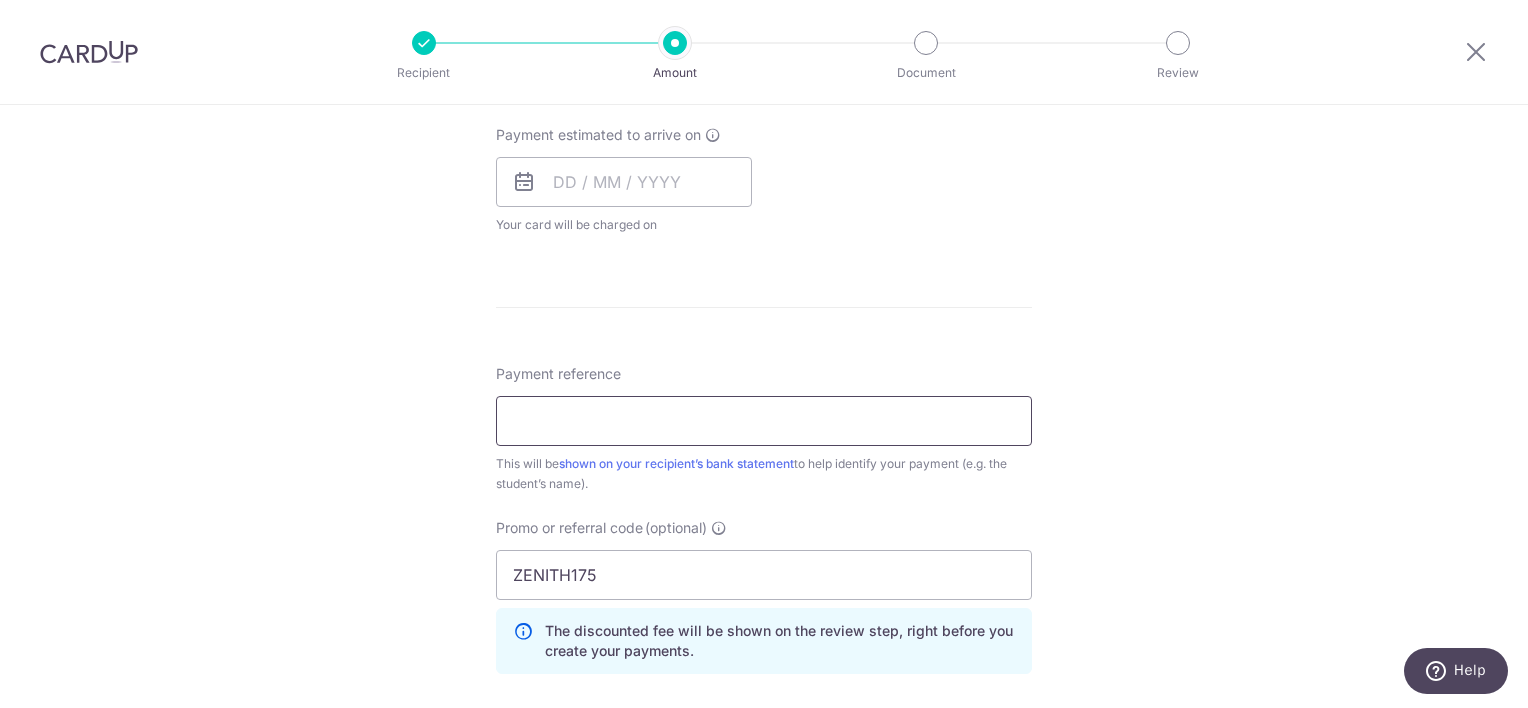 click on "Payment reference" at bounding box center [764, 421] 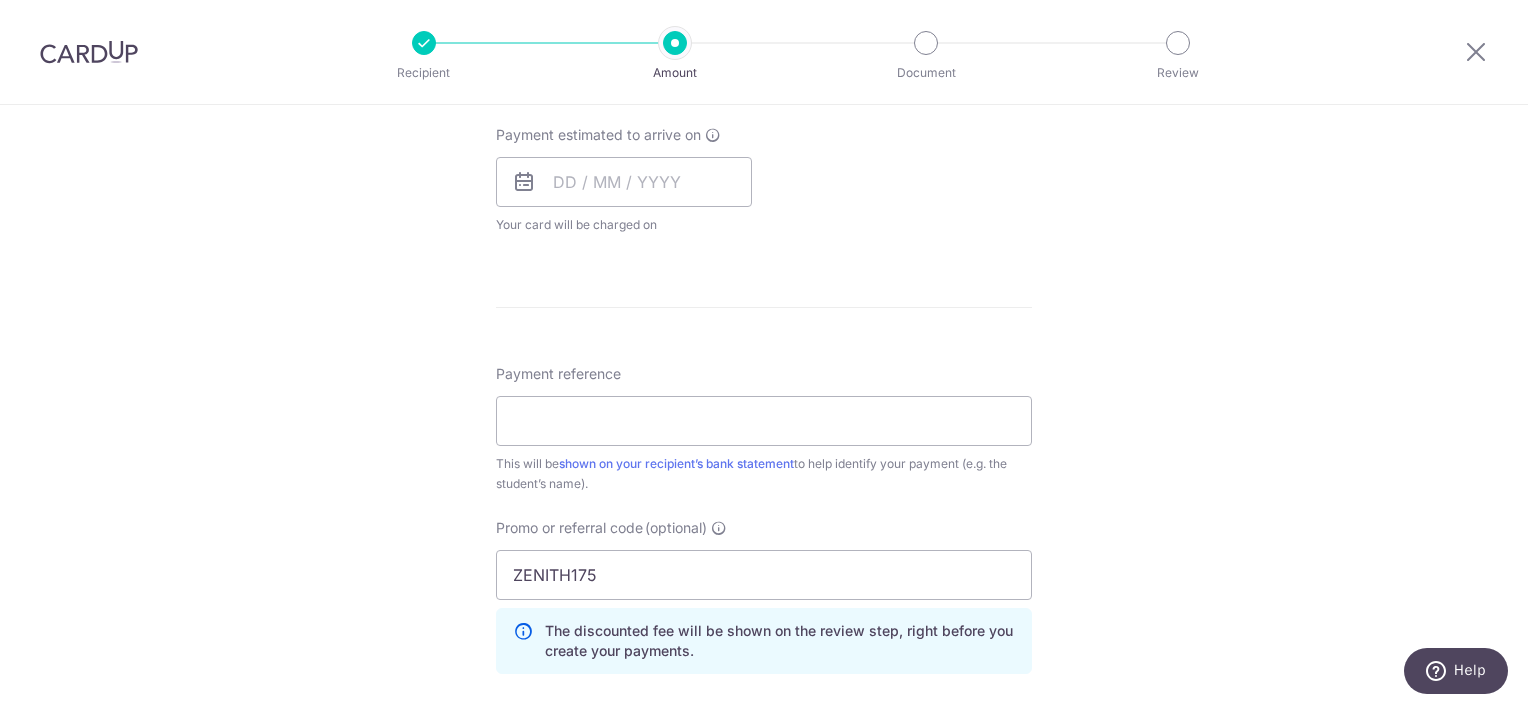 click on "Tell us more about your payment
Enter payment amount
SGD
463.25
463.25
Select Card
**** 0909
Add credit card
Your Cards
**** 0909
Secure 256-bit SSL
Text
New card details
Card
Secure 256-bit SSL" at bounding box center [764, 154] 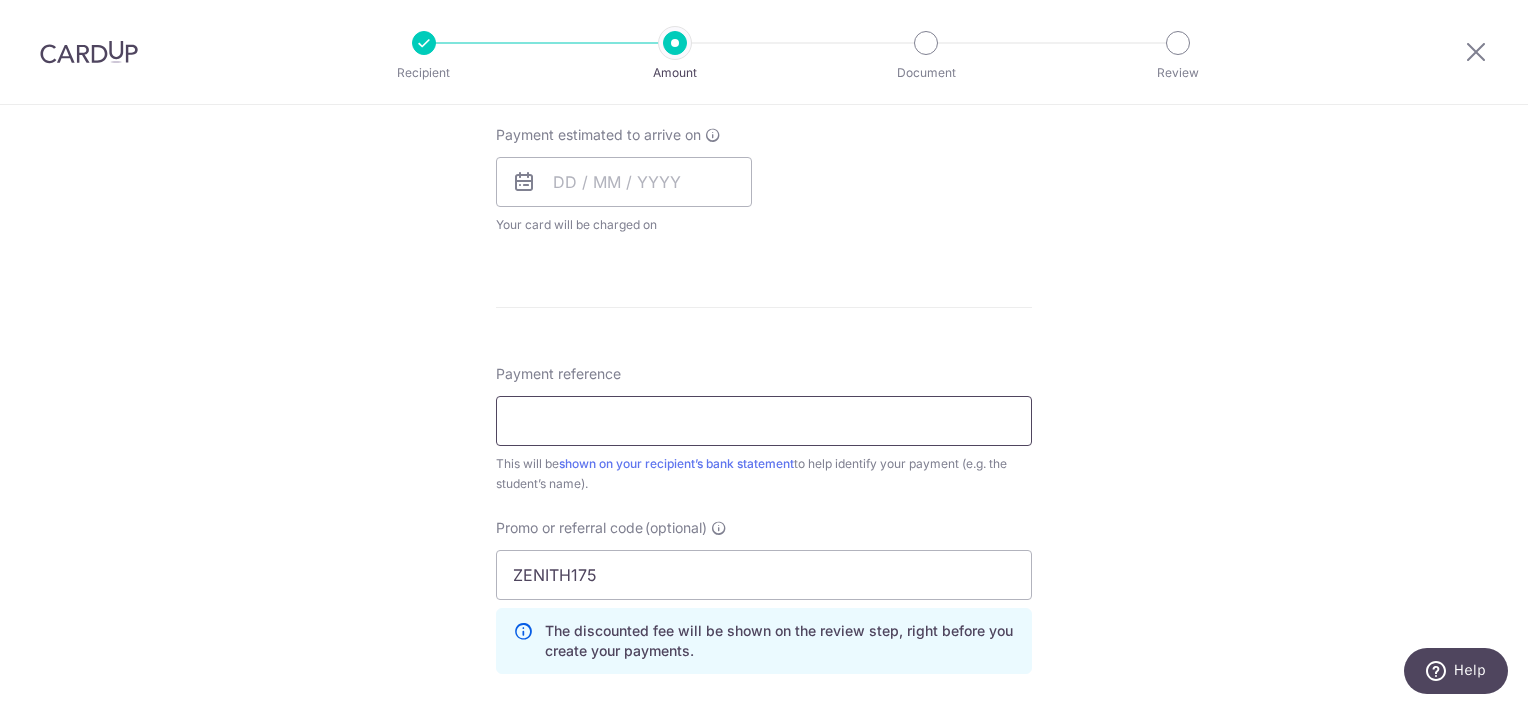 click on "Payment reference" at bounding box center (764, 421) 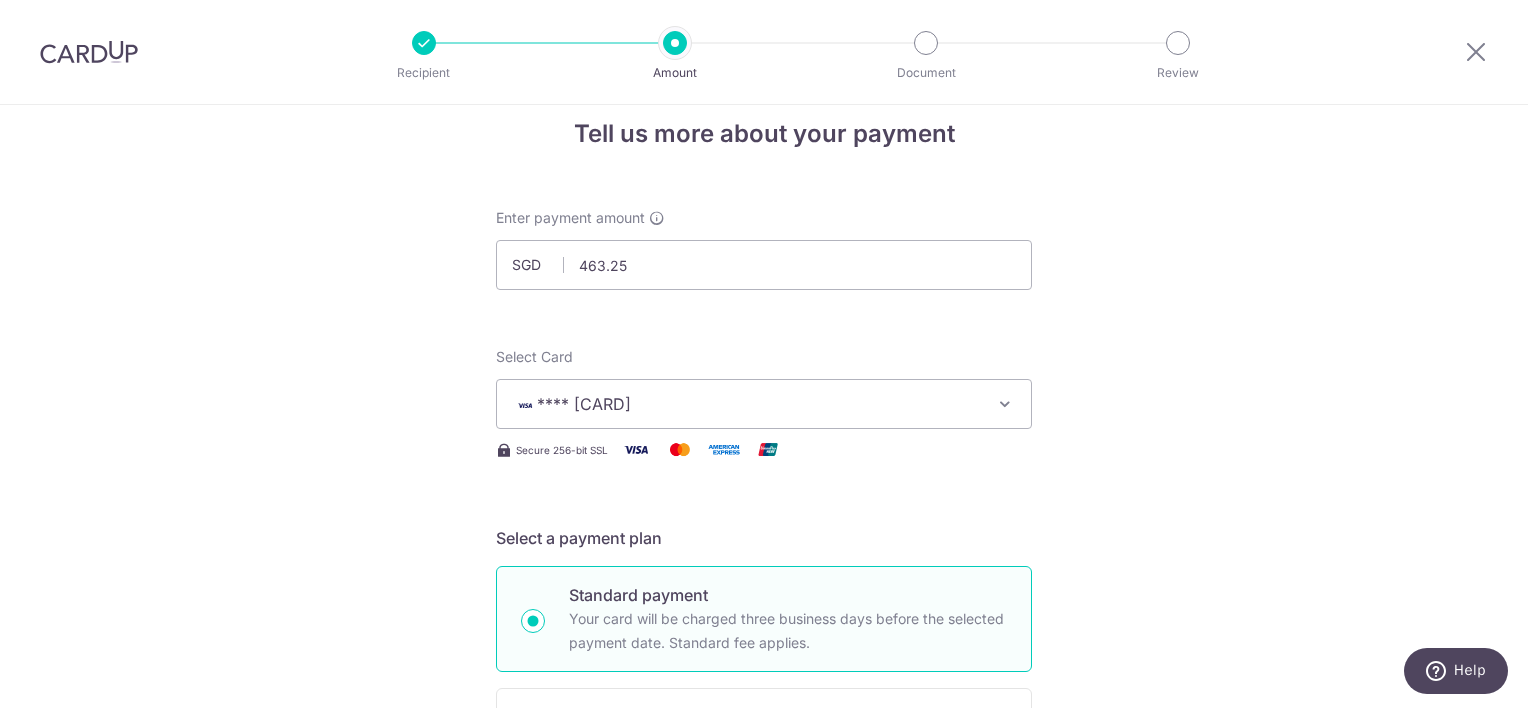 scroll, scrollTop: 0, scrollLeft: 0, axis: both 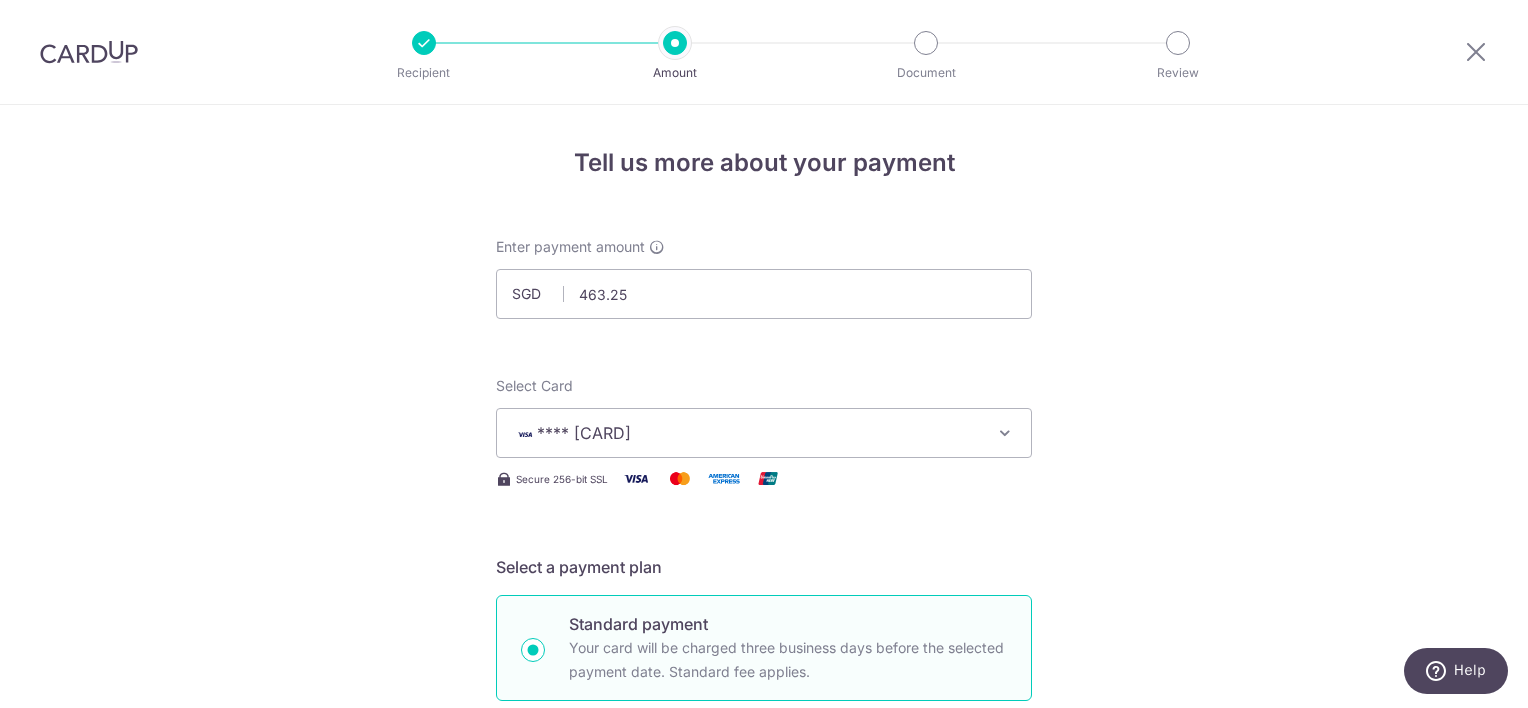 type on "88233244 Shania Goh" 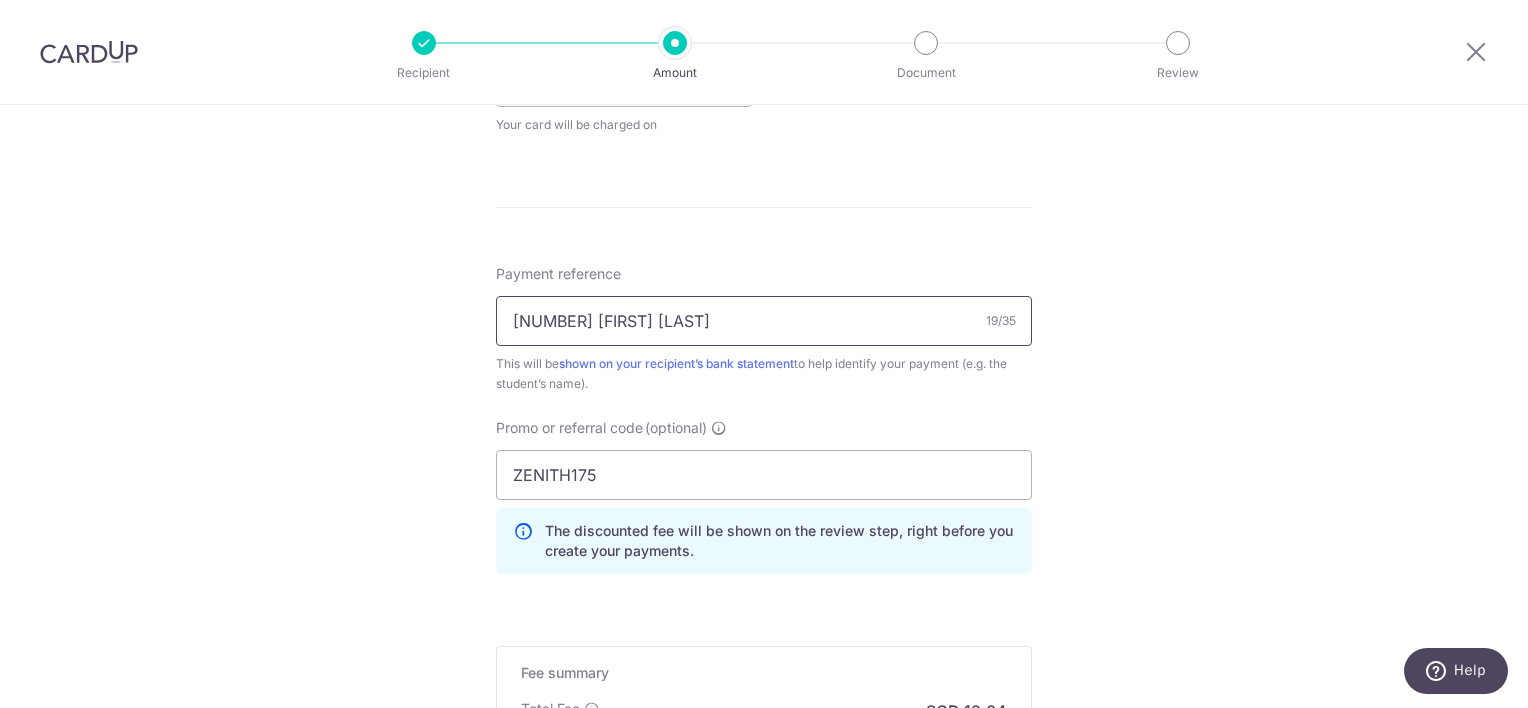 scroll, scrollTop: 800, scrollLeft: 0, axis: vertical 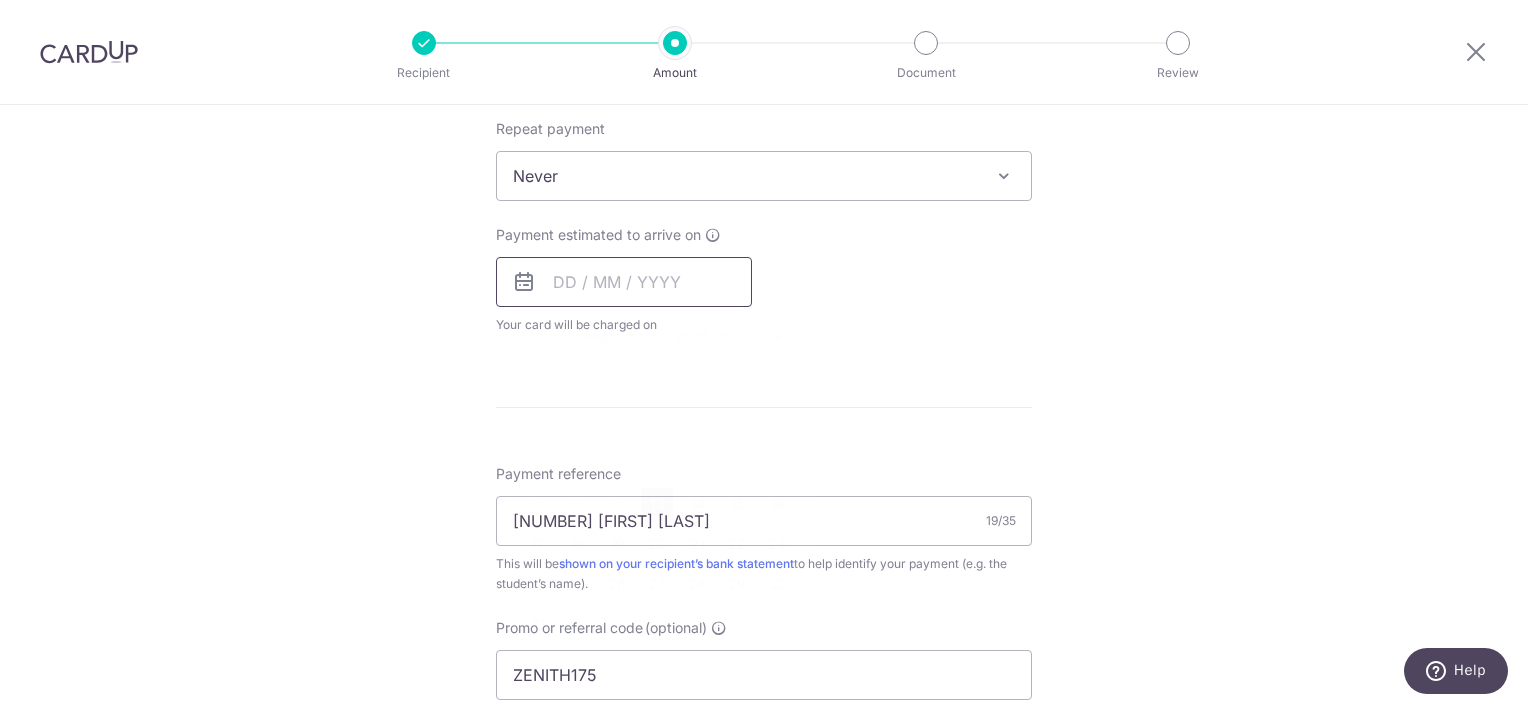 click at bounding box center (624, 282) 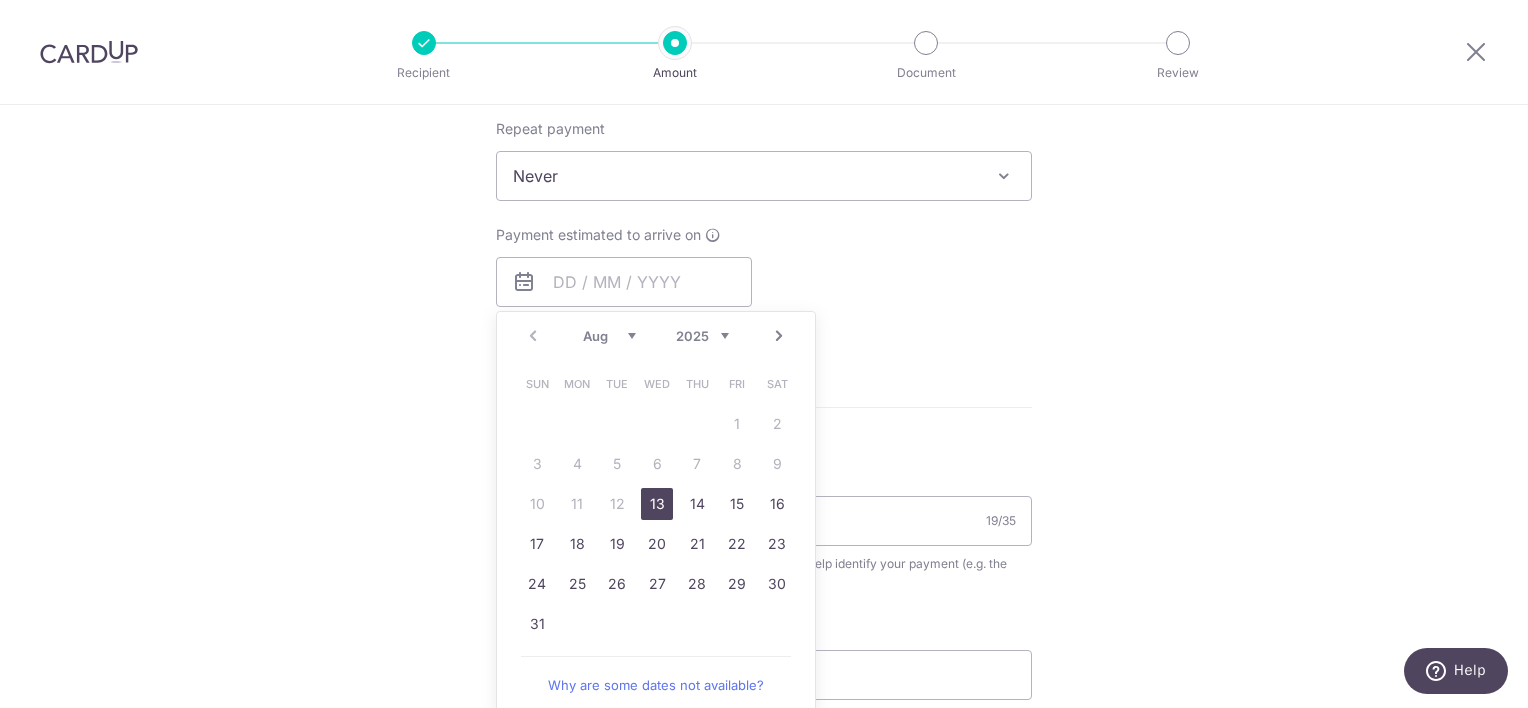 click on "13" at bounding box center (657, 504) 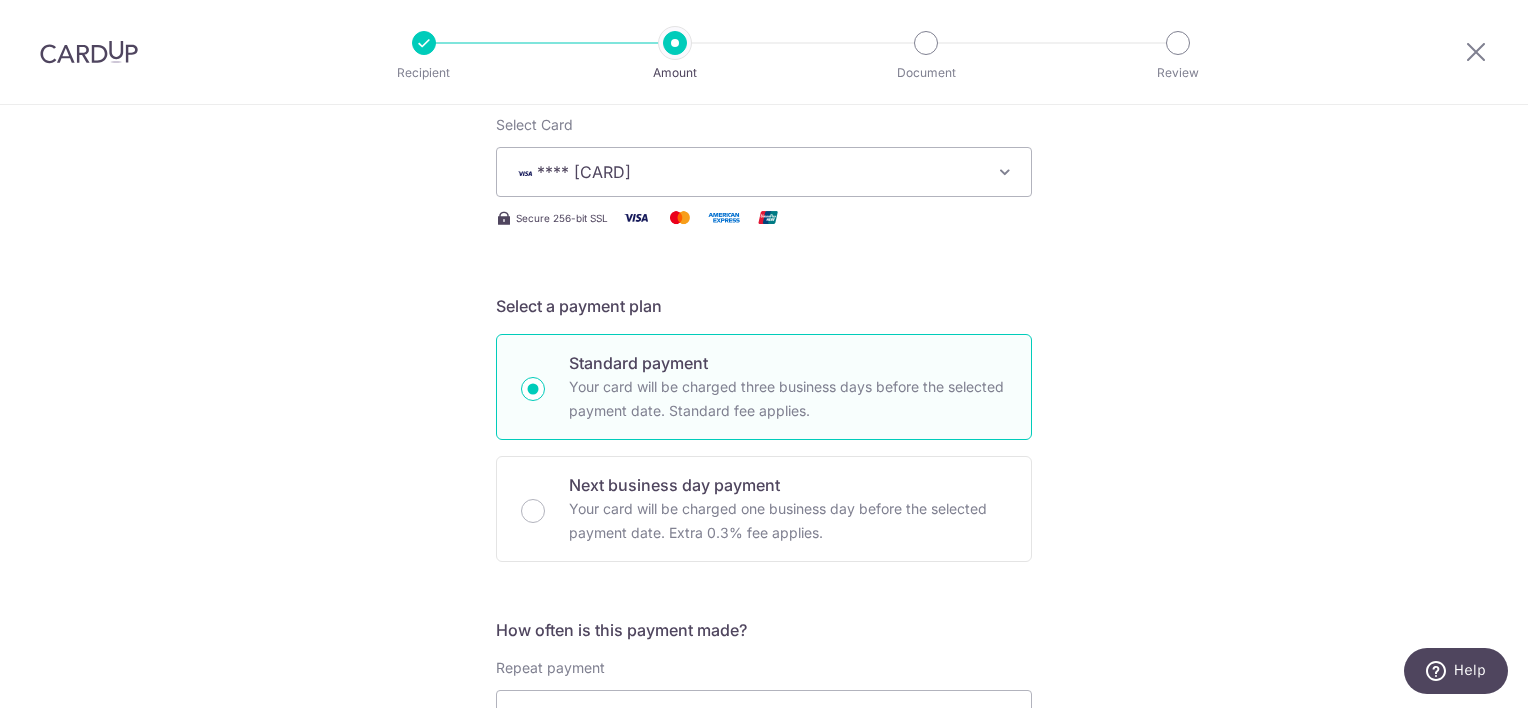 scroll, scrollTop: 75, scrollLeft: 0, axis: vertical 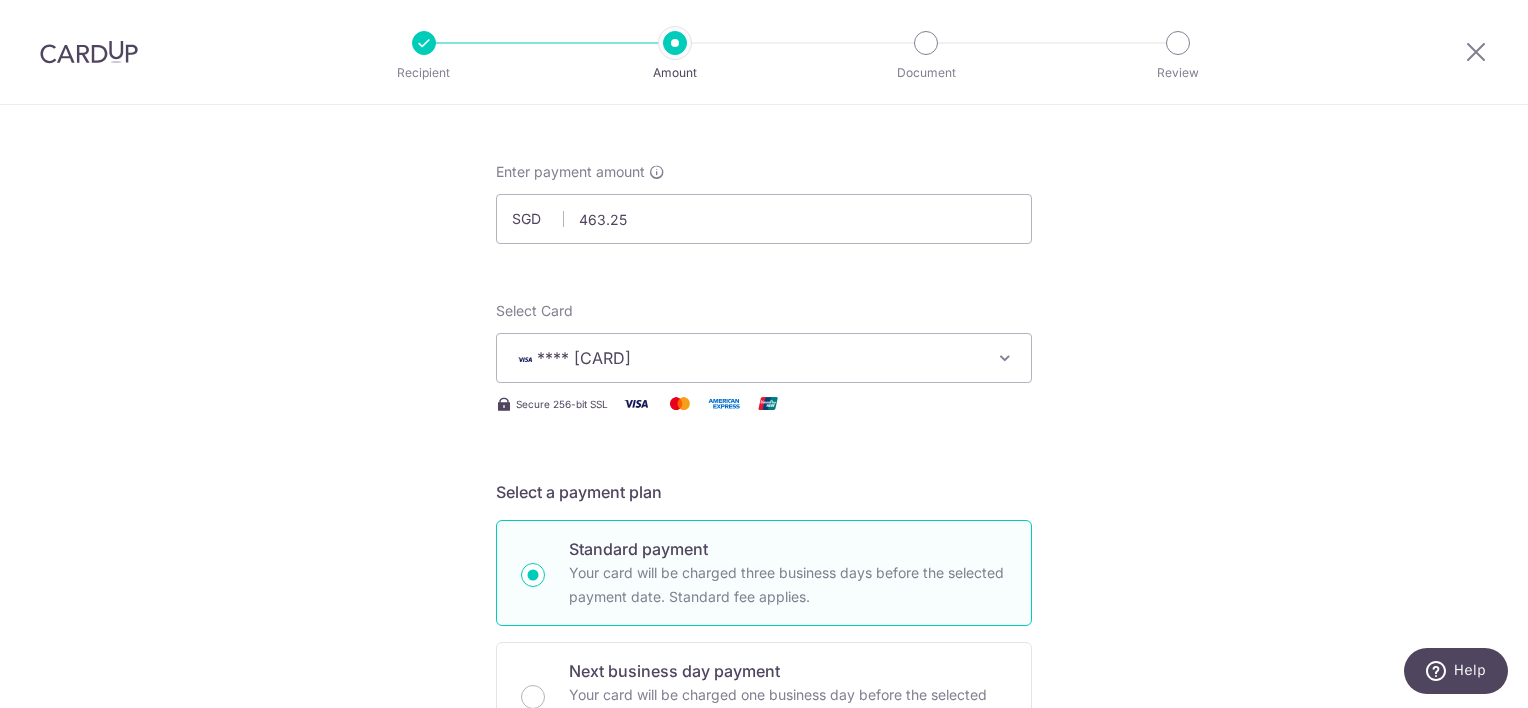 click on "Tell us more about your payment
Enter payment amount
SGD
463.25
463.25
Select Card
**** 0909
Add credit card
Your Cards
**** 0909
Secure 256-bit SSL
Text
New card details
Card
Secure 256-bit SSL" at bounding box center [764, 1020] 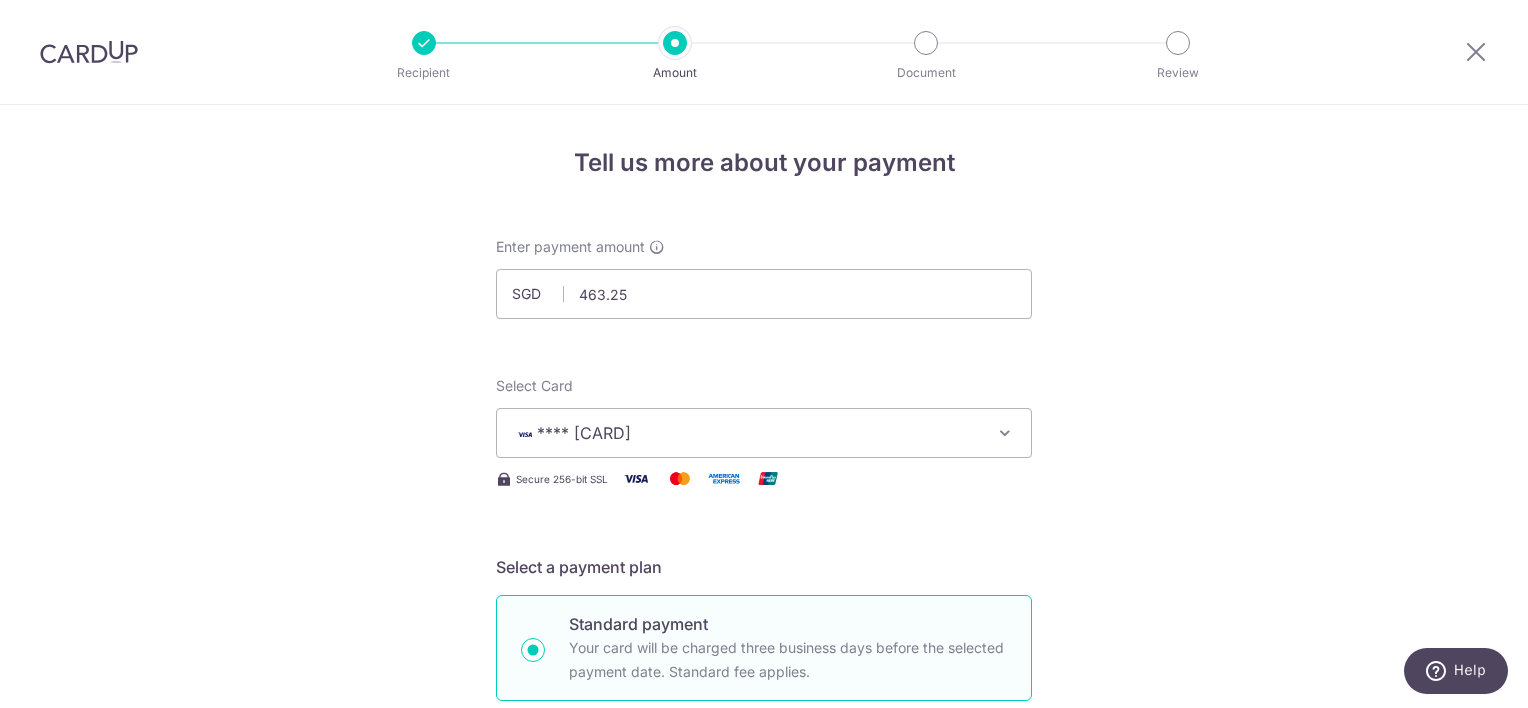 scroll, scrollTop: 700, scrollLeft: 0, axis: vertical 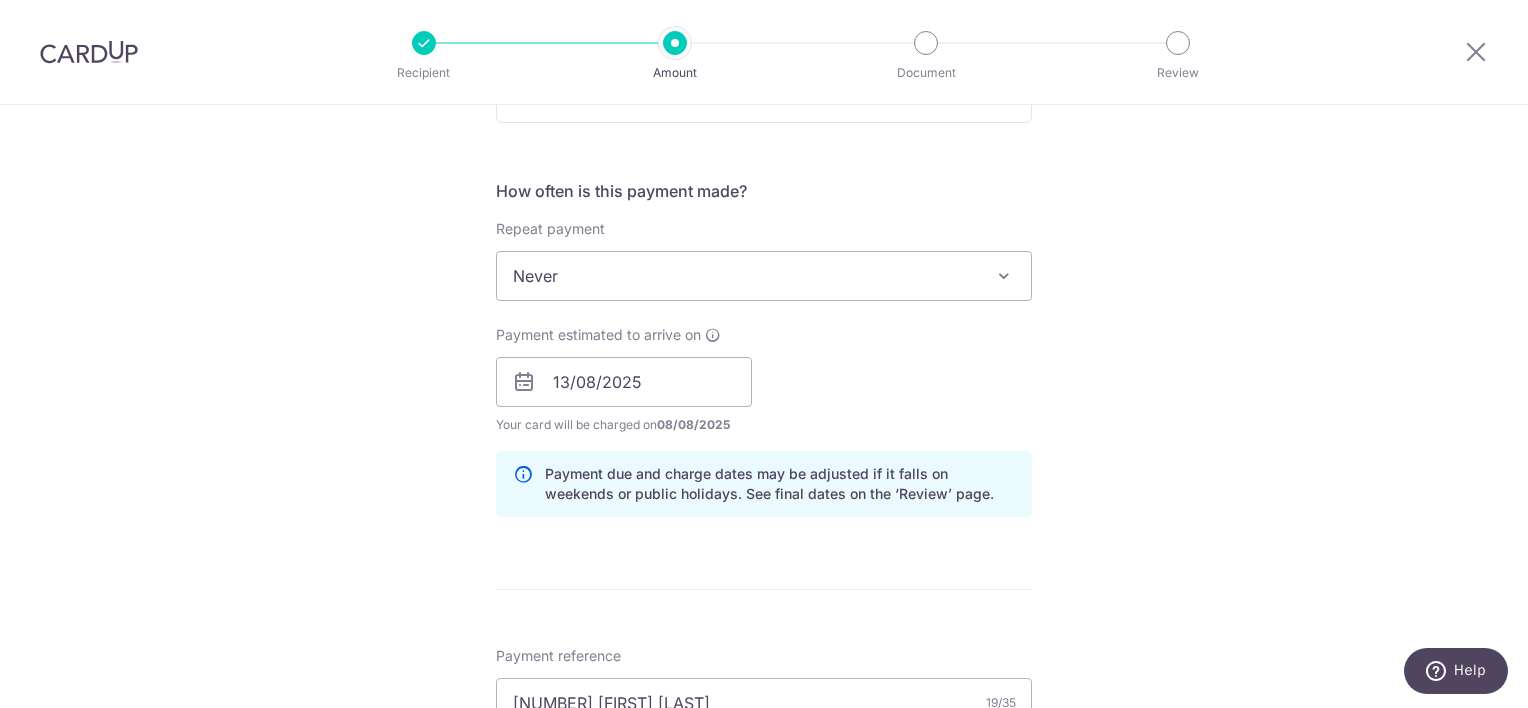 click on "Tell us more about your payment
Enter payment amount
SGD
463.25
463.25
Select Card
**** 0909
Add credit card
Your Cards
**** 0909
Secure 256-bit SSL
Text
New card details
Card
Secure 256-bit SSL" at bounding box center (764, 395) 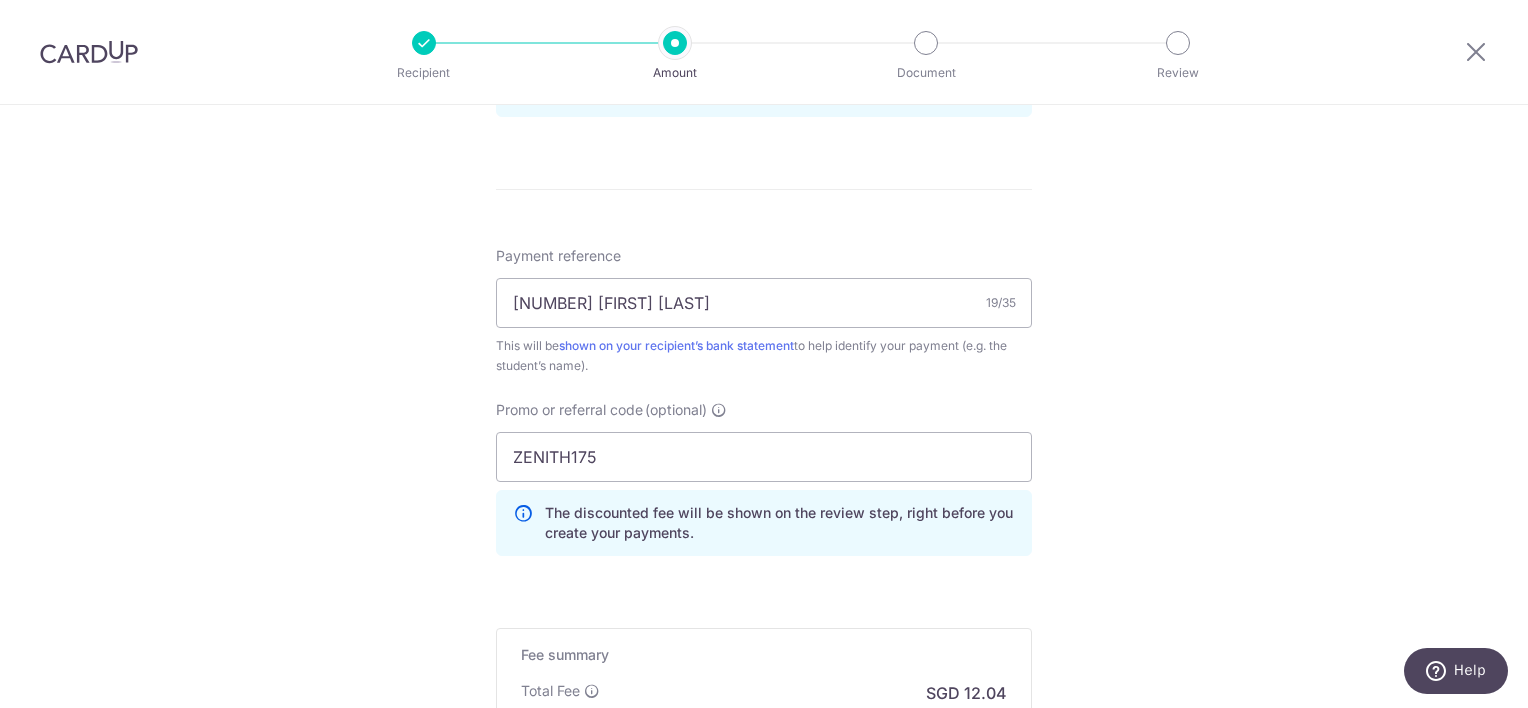 scroll, scrollTop: 1375, scrollLeft: 0, axis: vertical 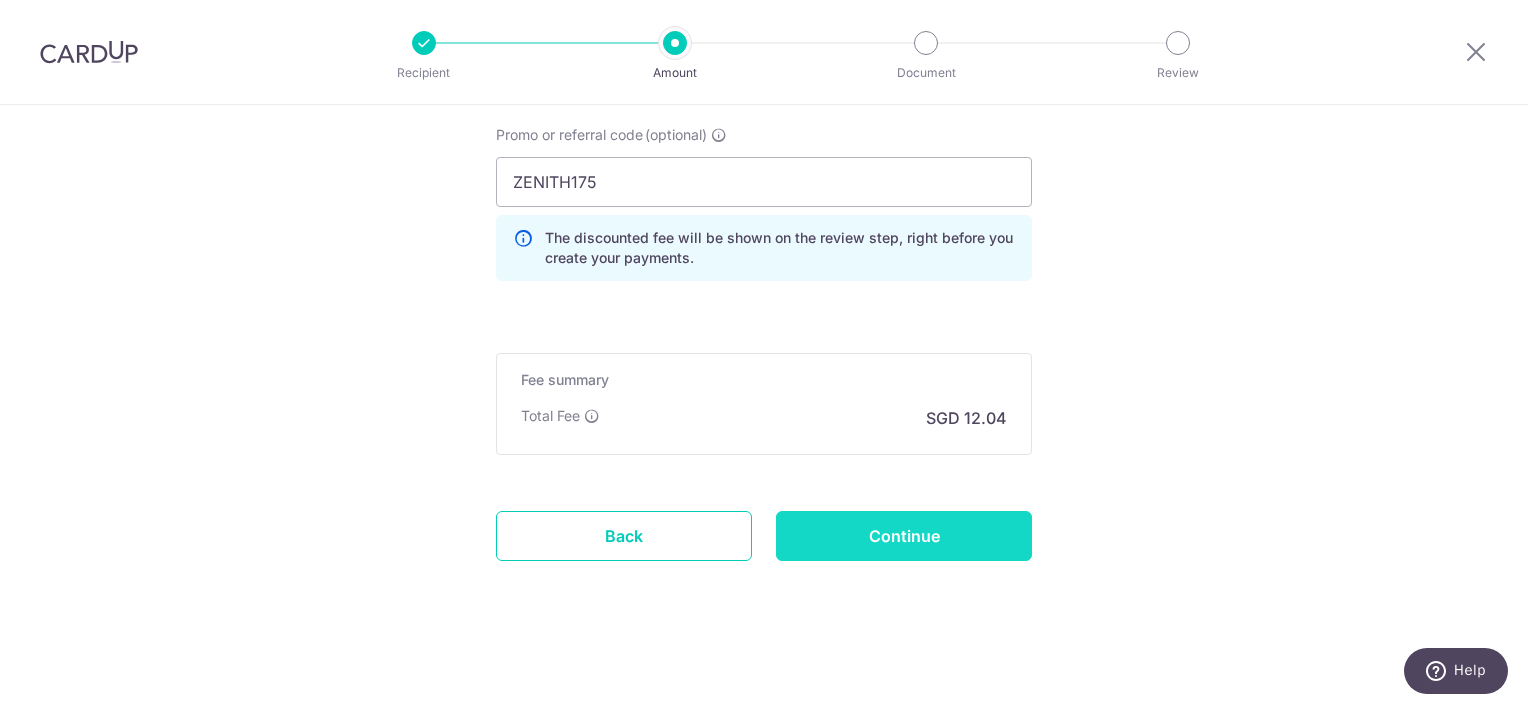 click on "Continue" at bounding box center [904, 536] 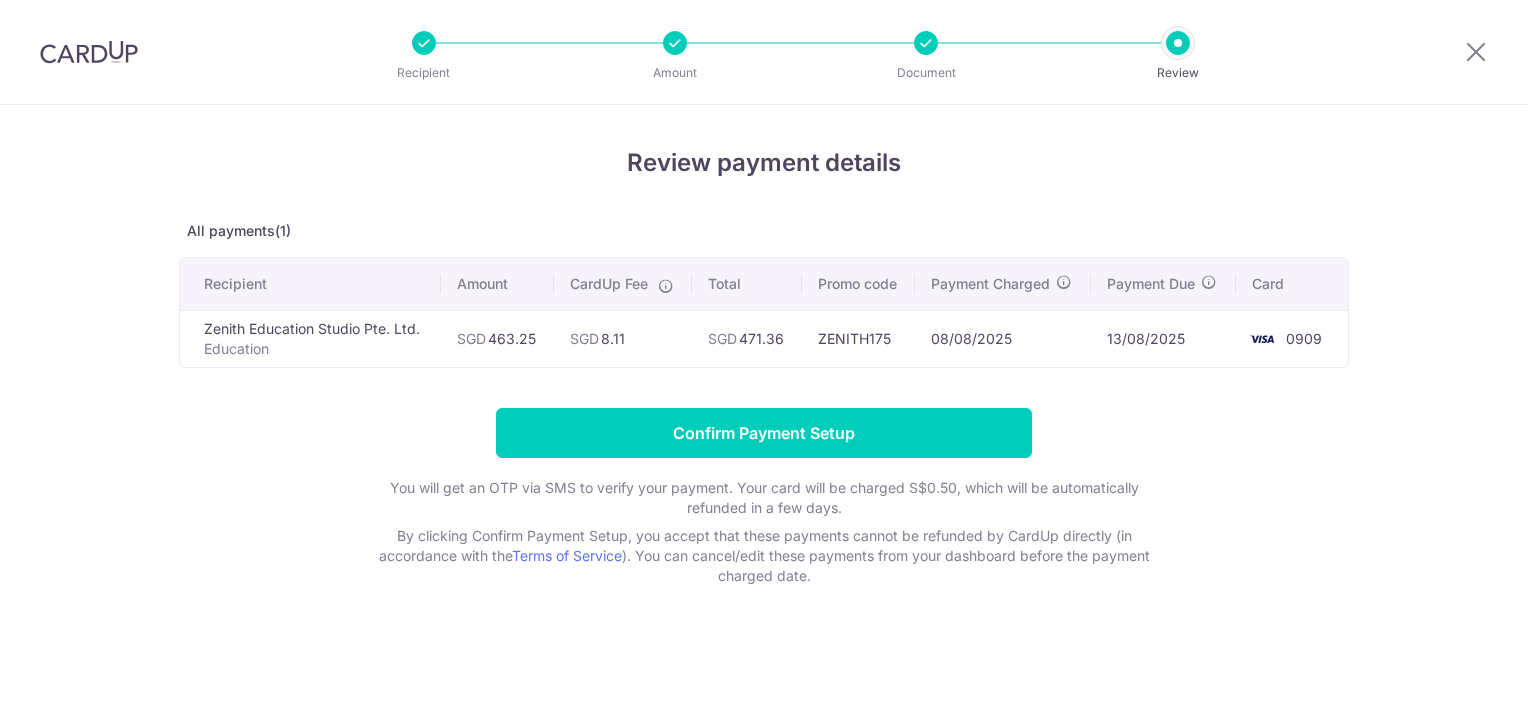 scroll, scrollTop: 0, scrollLeft: 0, axis: both 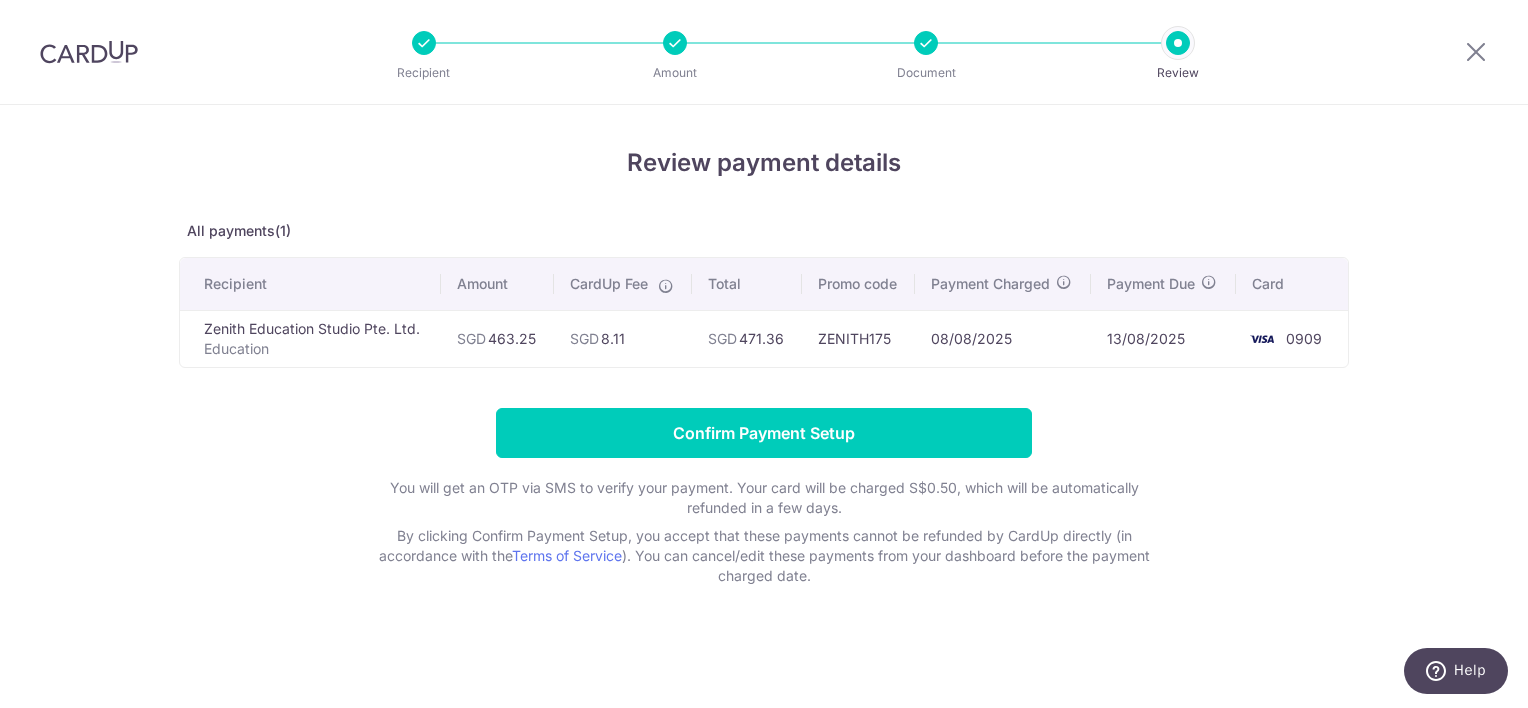 click on "Review payment details
All payments(1)
Recipient
Amount
CardUp Fee
Total
Promo code
Payment Charged
Payment Due
Card
Zenith Education Studio Pte. Ltd.
Education
SGD   463.25
SGD   8.11
SGD 0909" at bounding box center [764, 406] 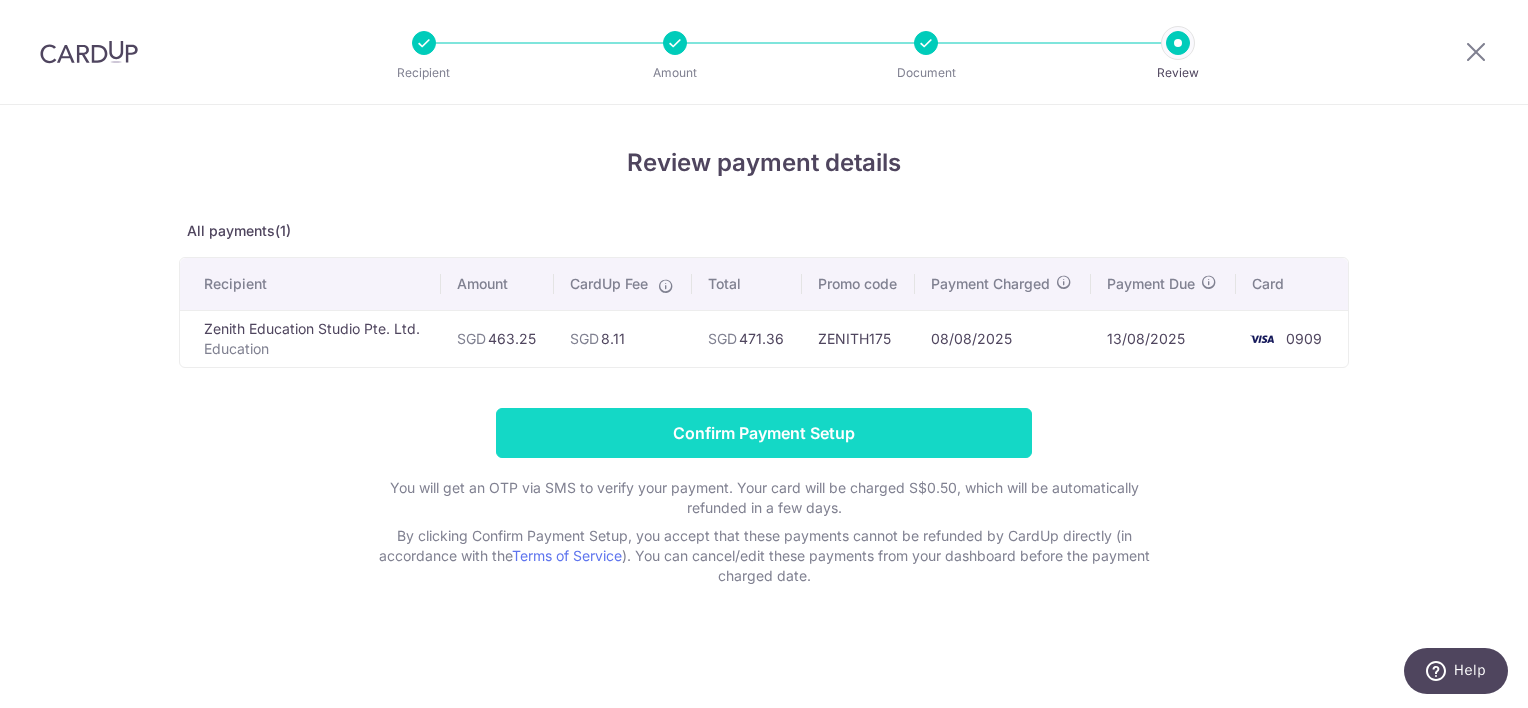click on "Confirm Payment Setup" at bounding box center [764, 433] 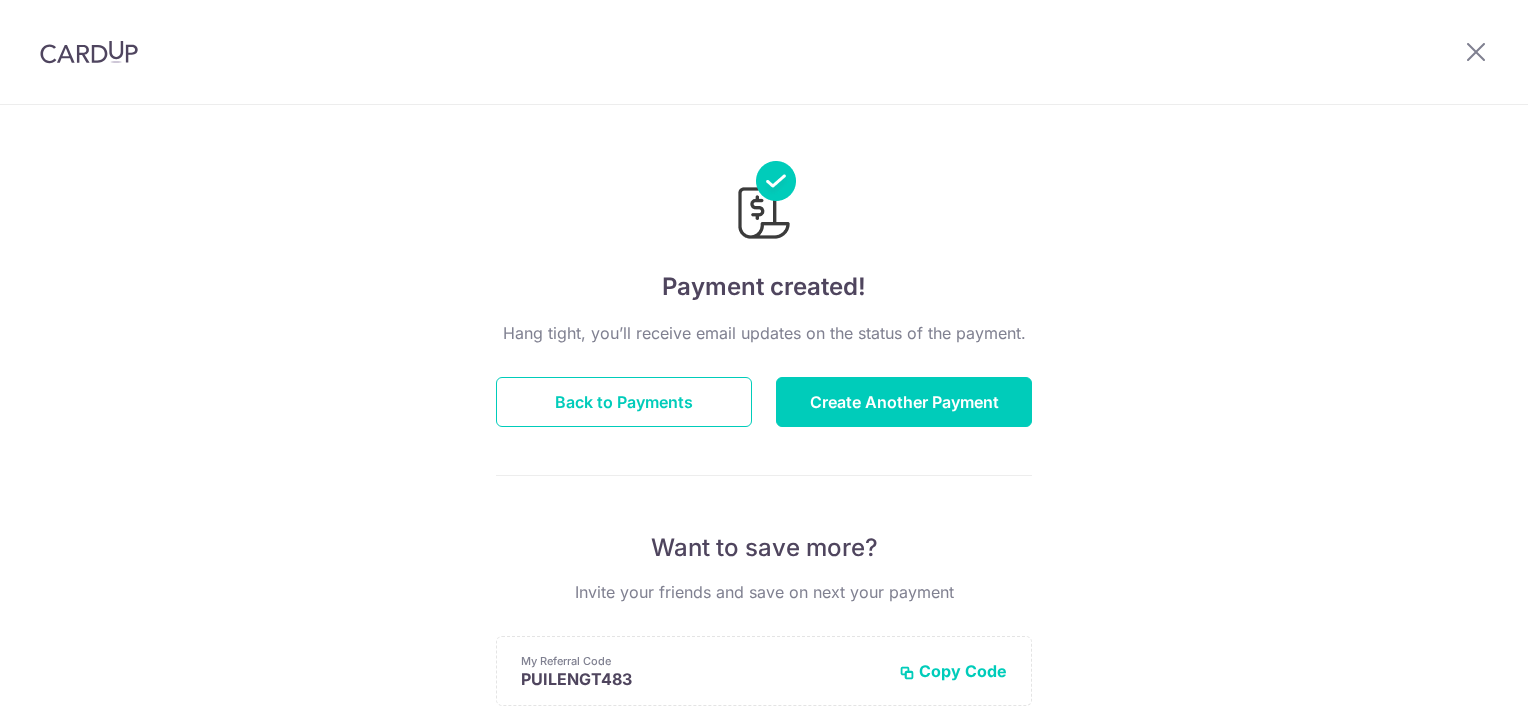 scroll, scrollTop: 0, scrollLeft: 0, axis: both 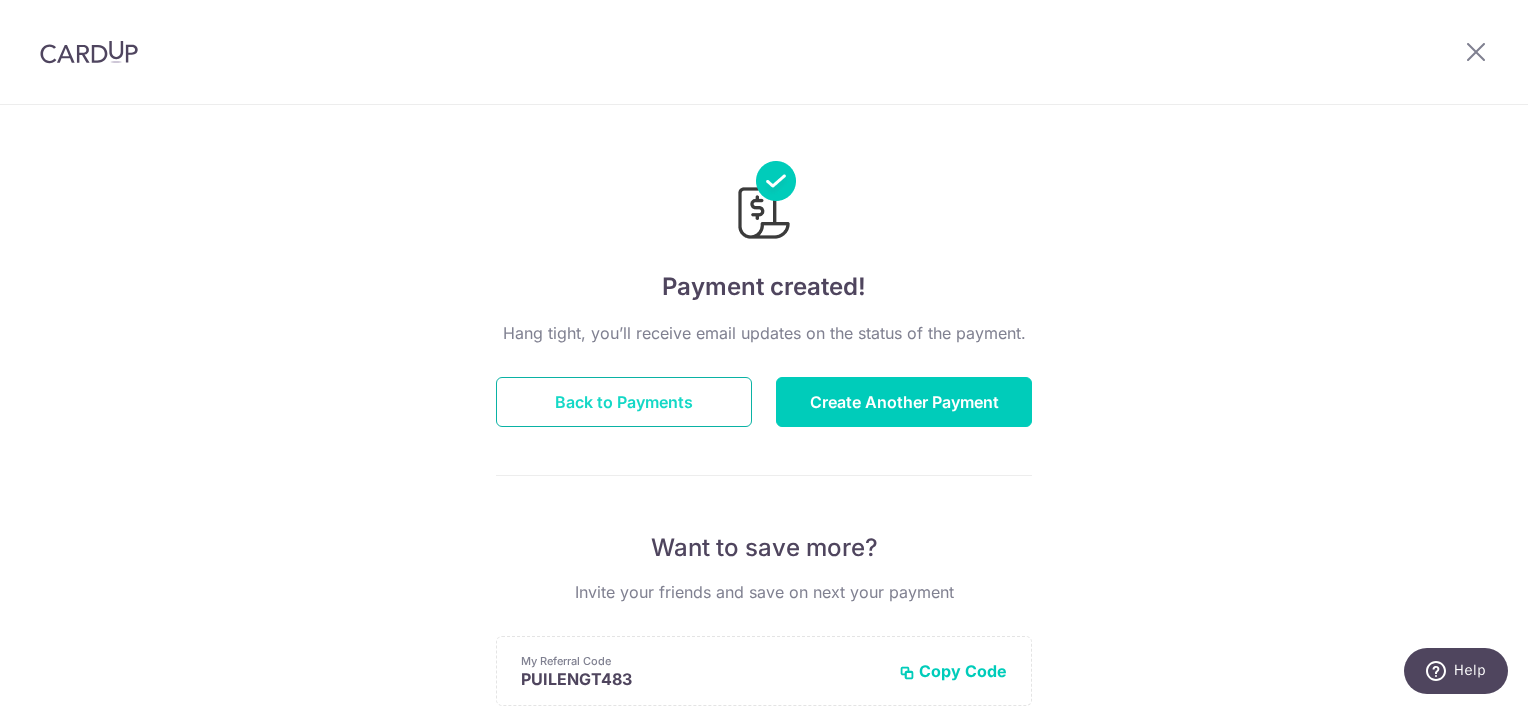 click on "Back to Payments" at bounding box center [624, 402] 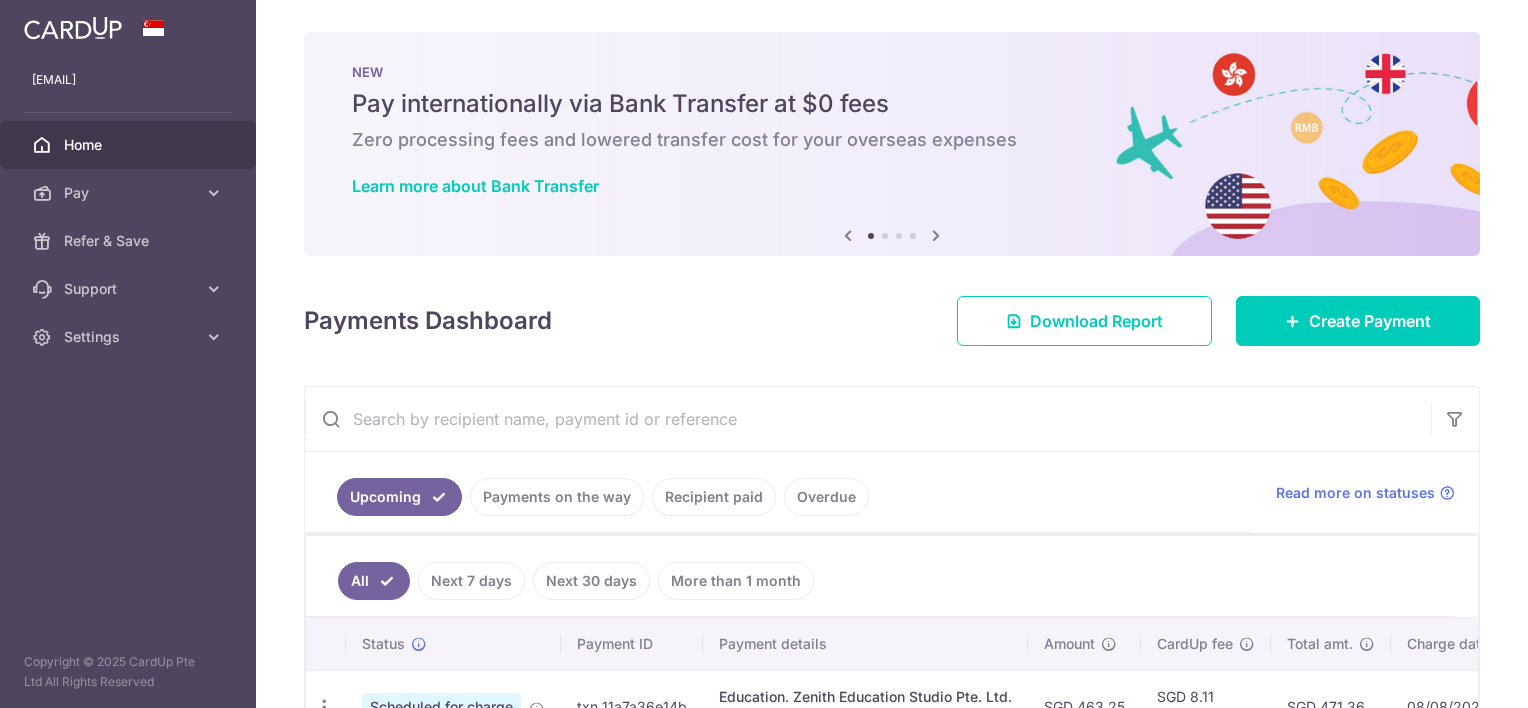 scroll, scrollTop: 0, scrollLeft: 0, axis: both 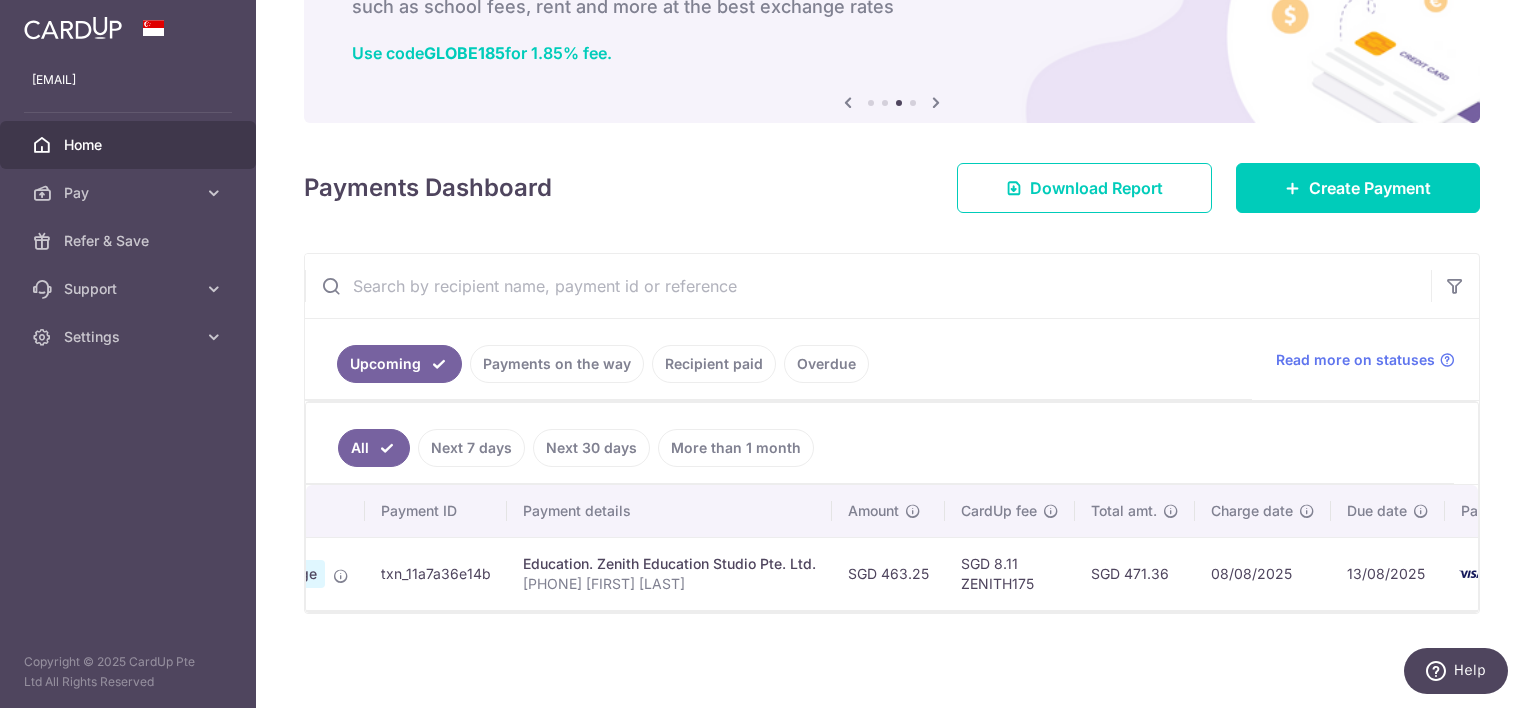 click on "Education. Zenith Education Studio Pte. Ltd." at bounding box center [669, 564] 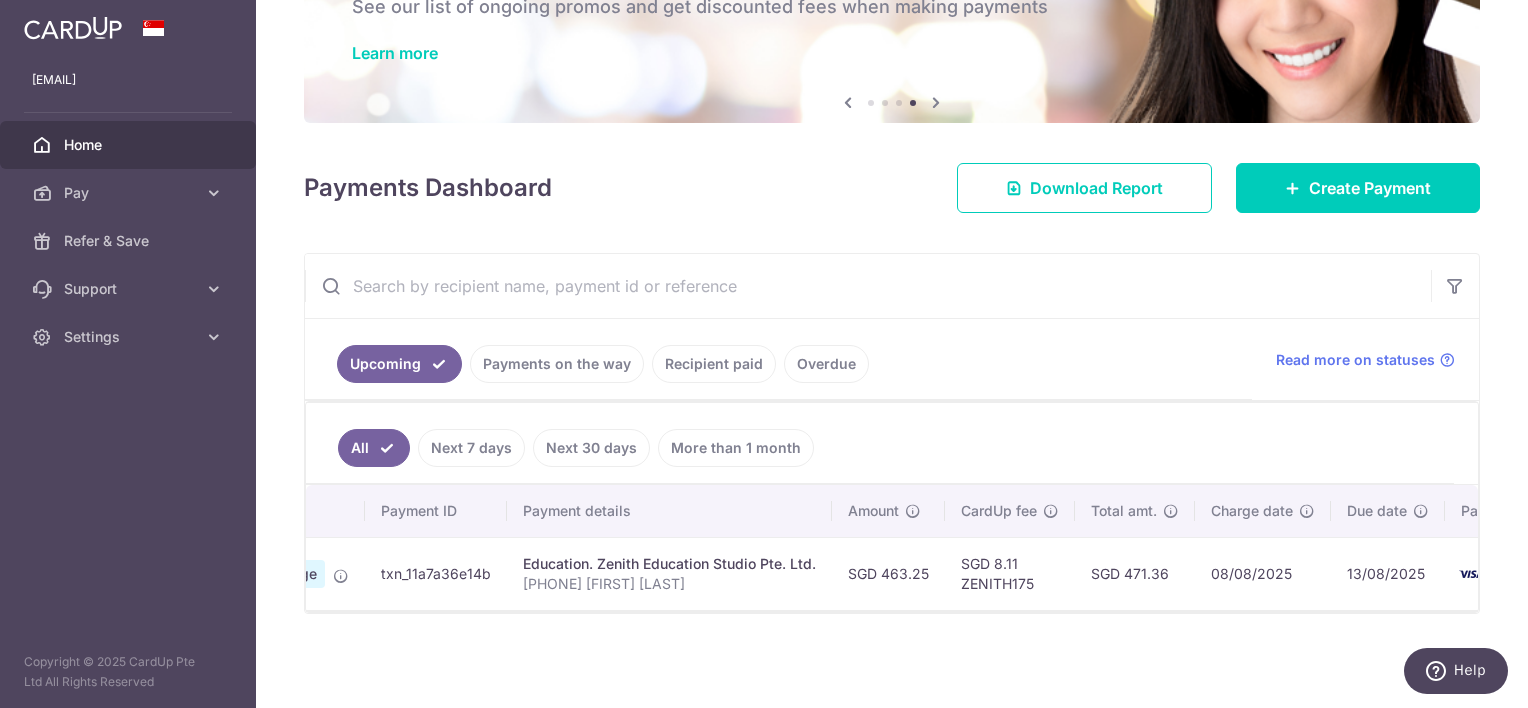 drag, startPoint x: 628, startPoint y: 560, endPoint x: 595, endPoint y: 549, distance: 34.785053 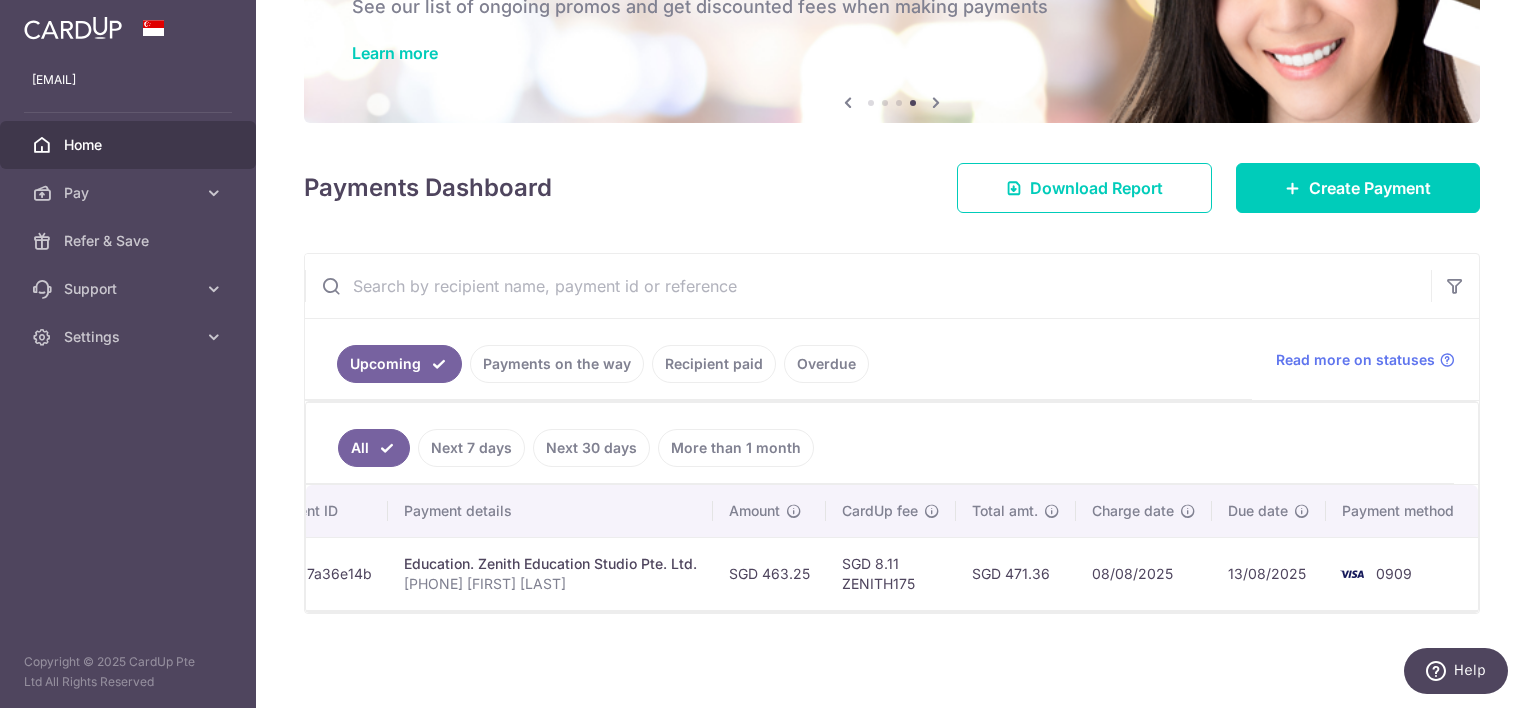 scroll, scrollTop: 0, scrollLeft: 0, axis: both 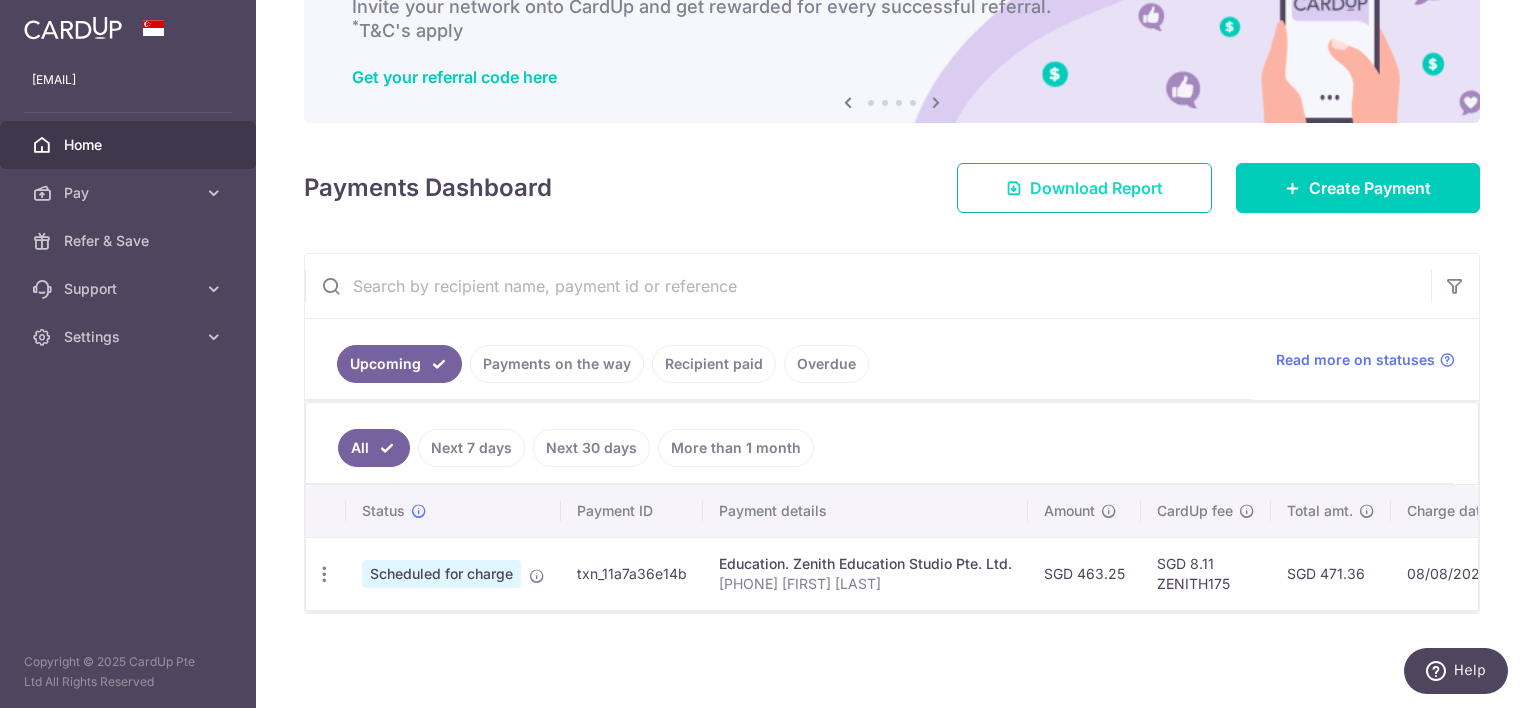 click on "Download Report" at bounding box center (1096, 188) 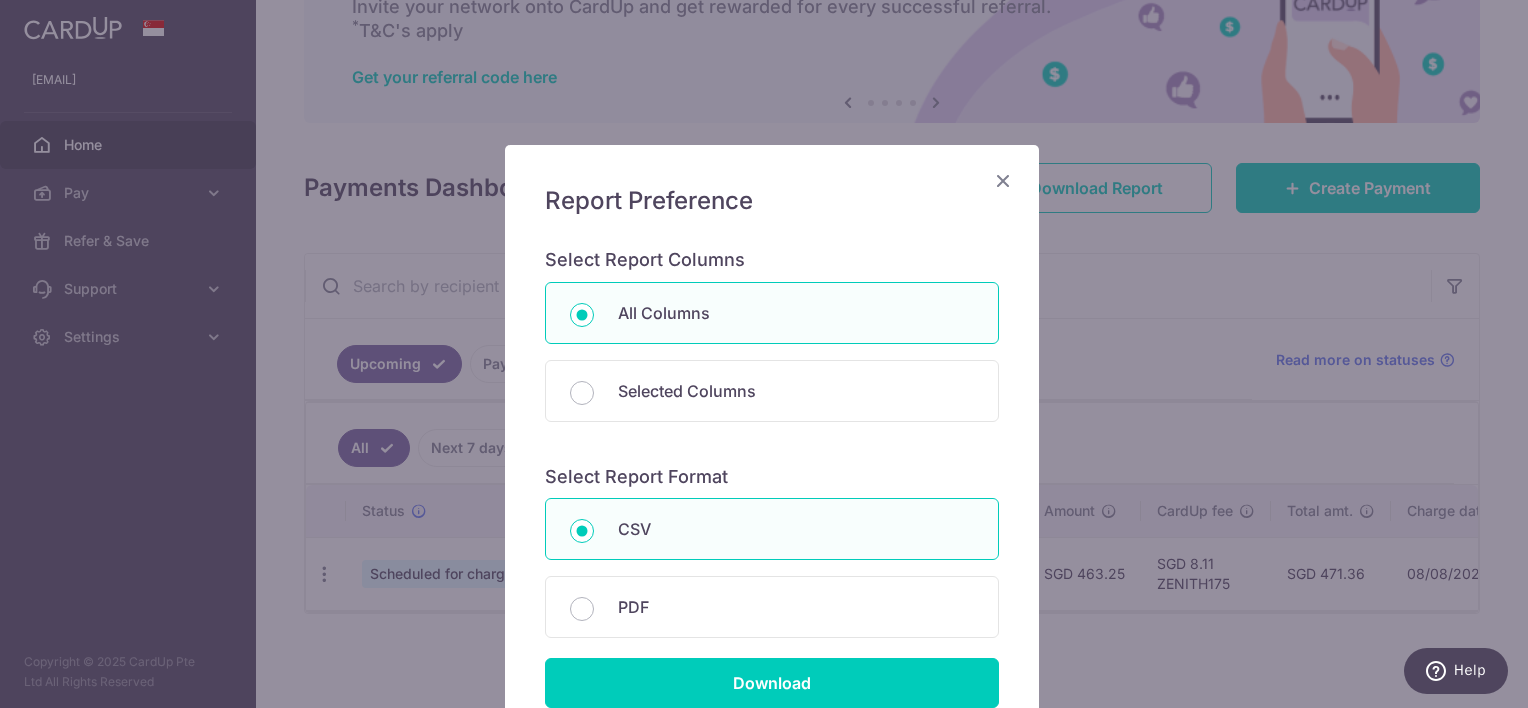 scroll, scrollTop: 100, scrollLeft: 0, axis: vertical 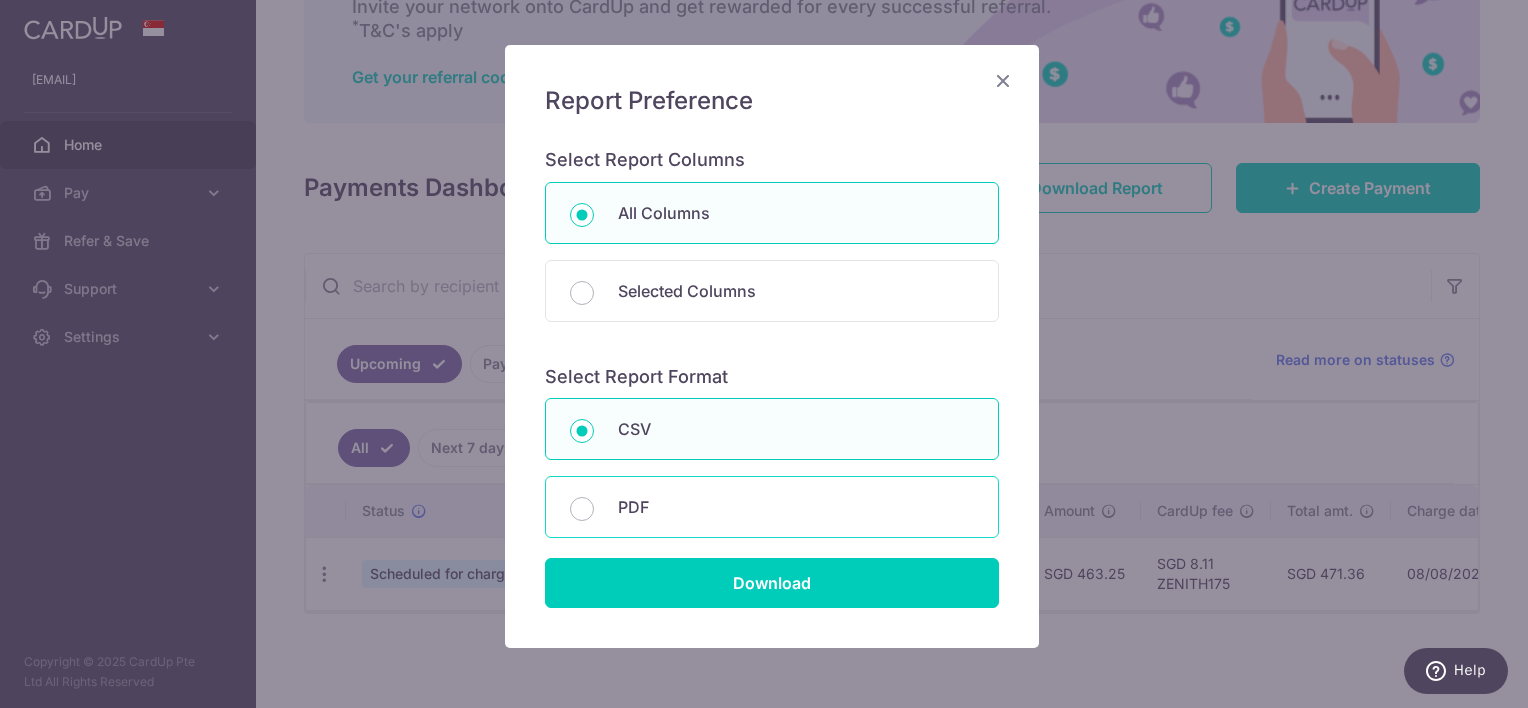 click on "PDF" at bounding box center (796, 507) 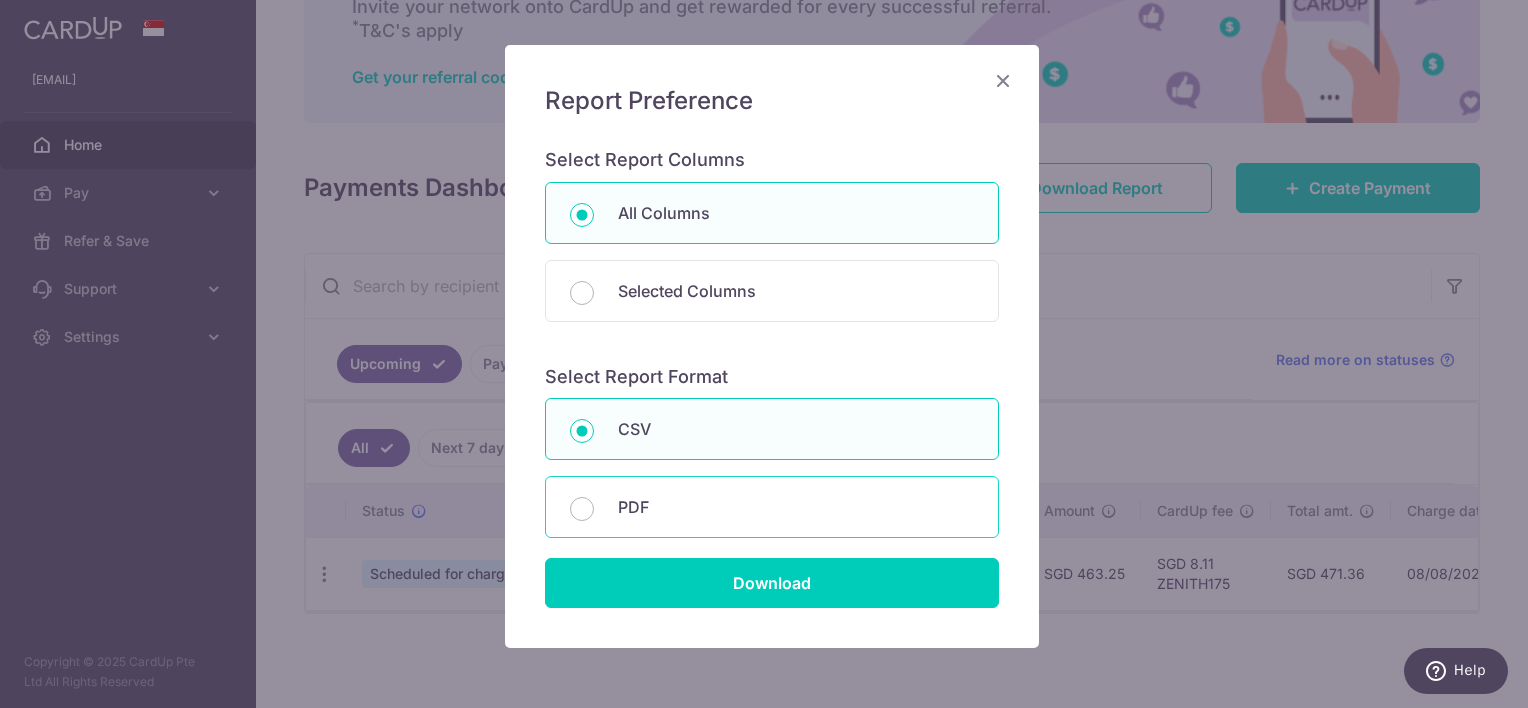 radio on "false" 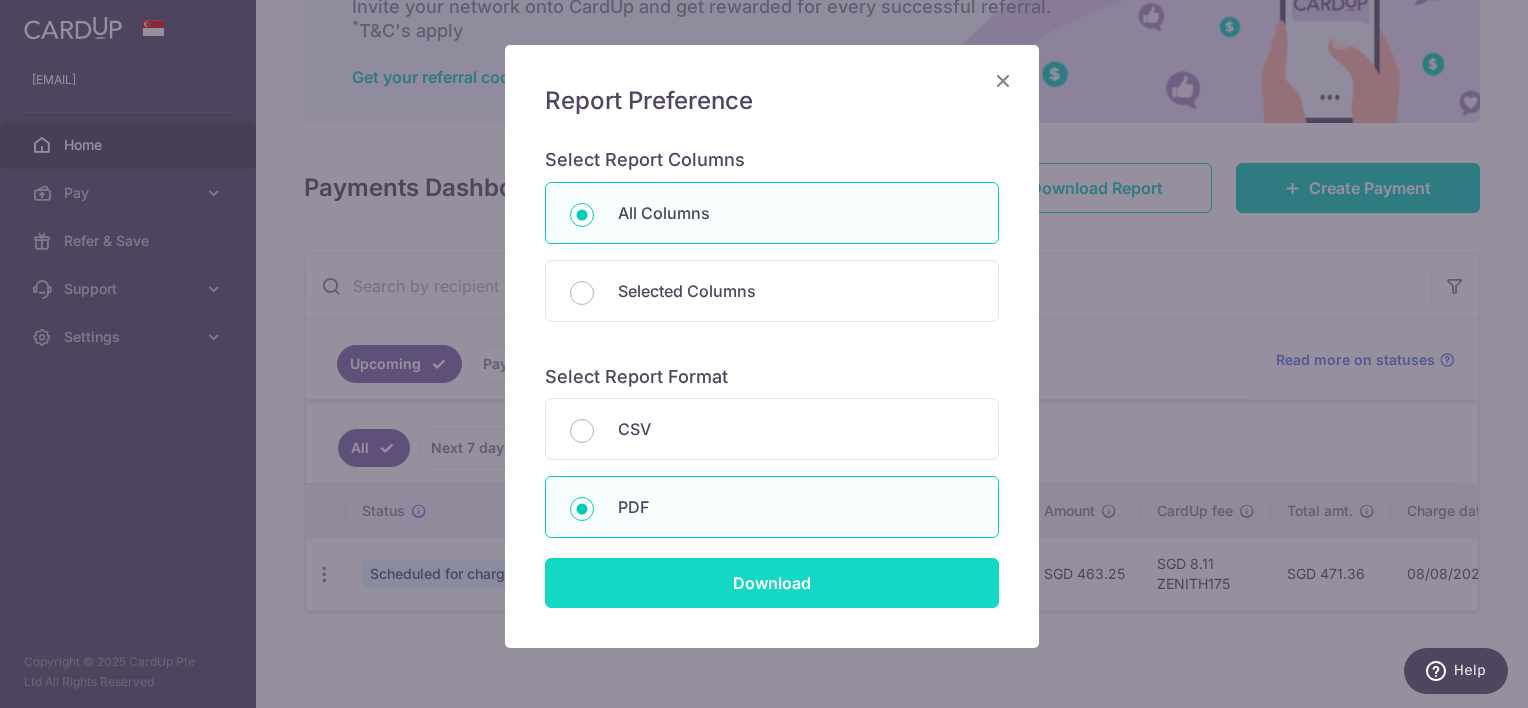 click on "Download" at bounding box center [772, 583] 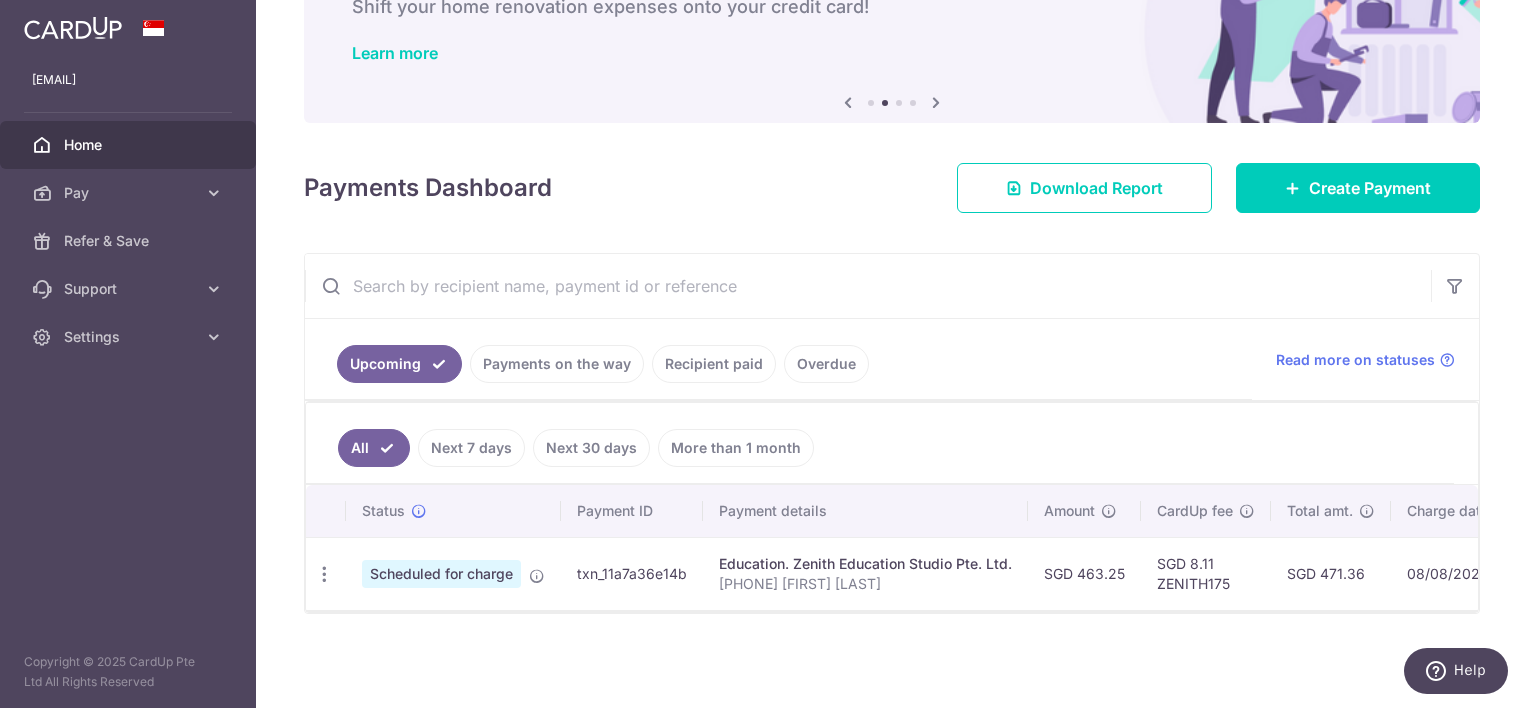 scroll, scrollTop: 0, scrollLeft: 0, axis: both 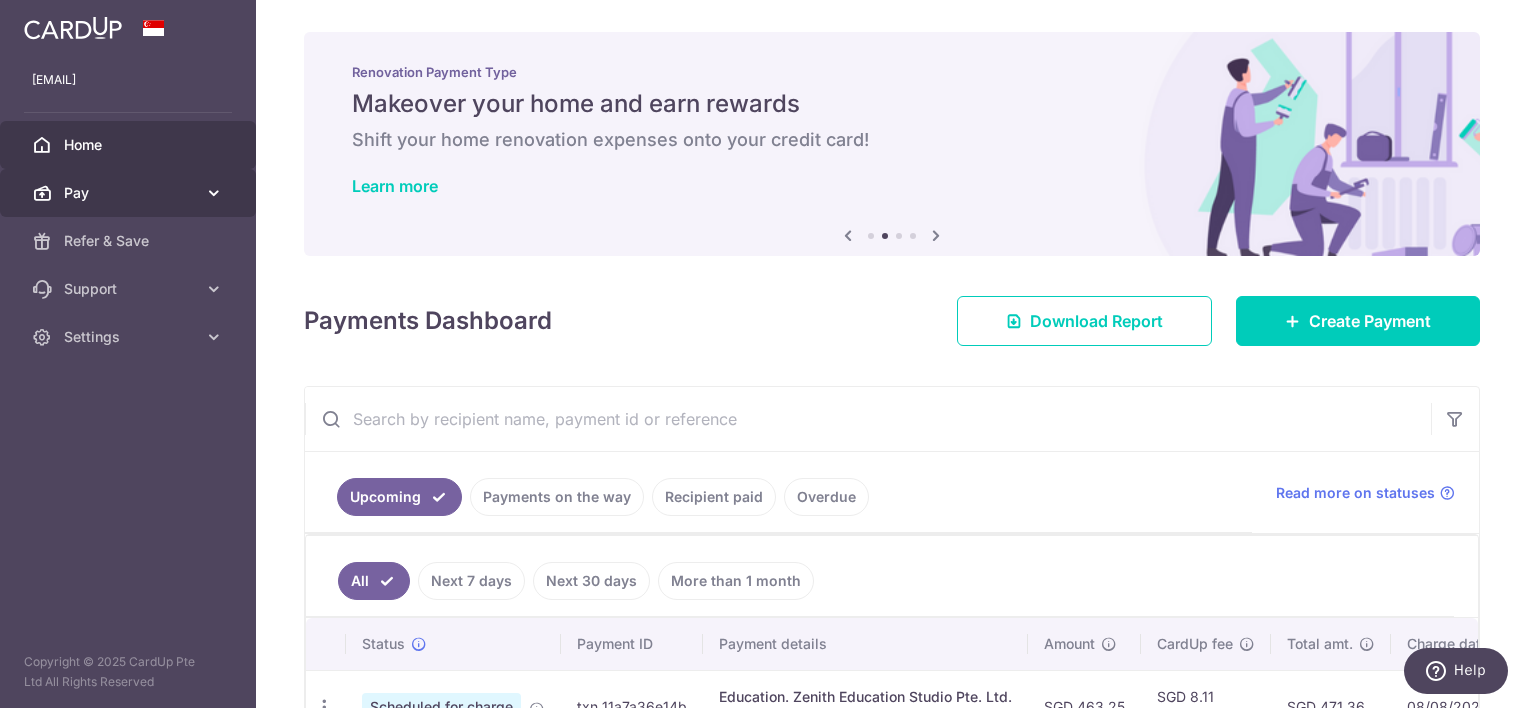 click on "Pay" at bounding box center (128, 193) 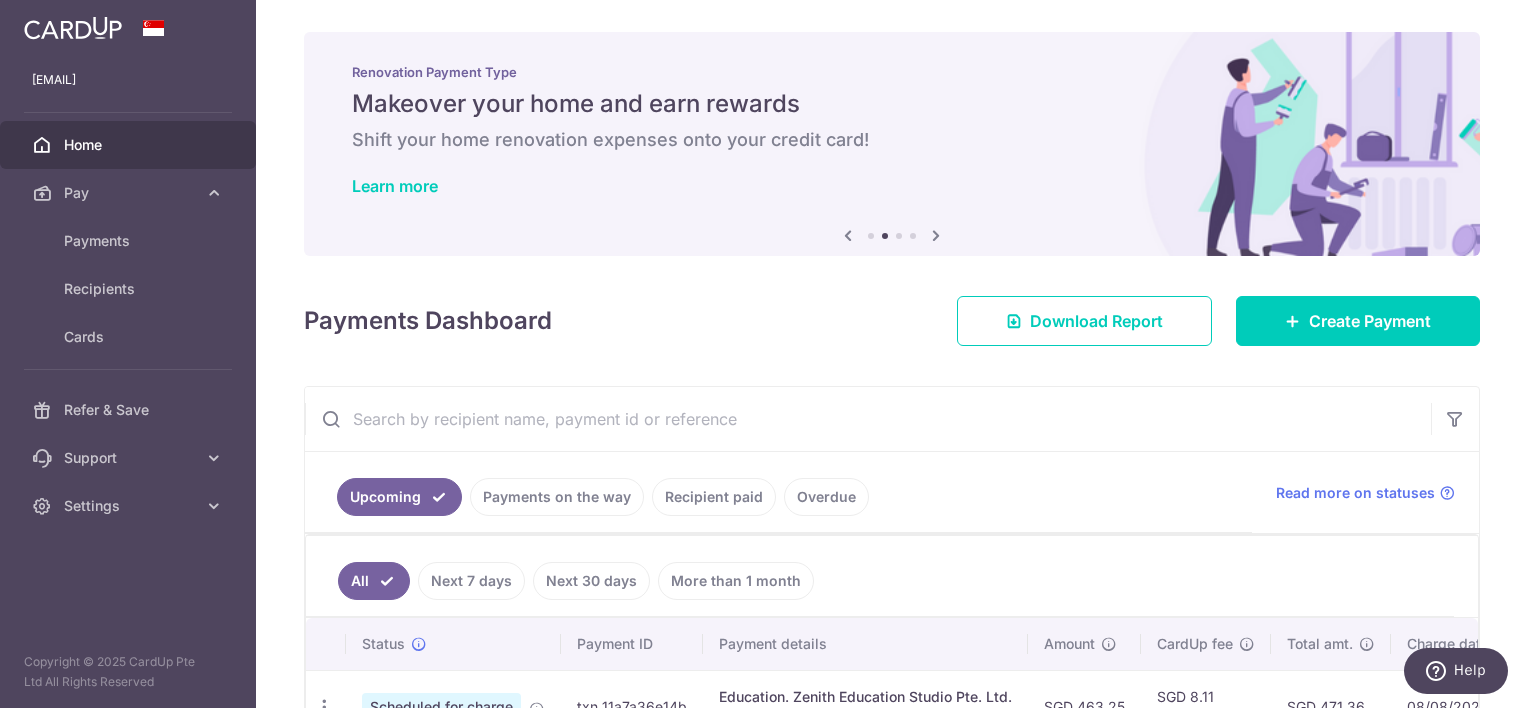 click on "Home" at bounding box center (130, 145) 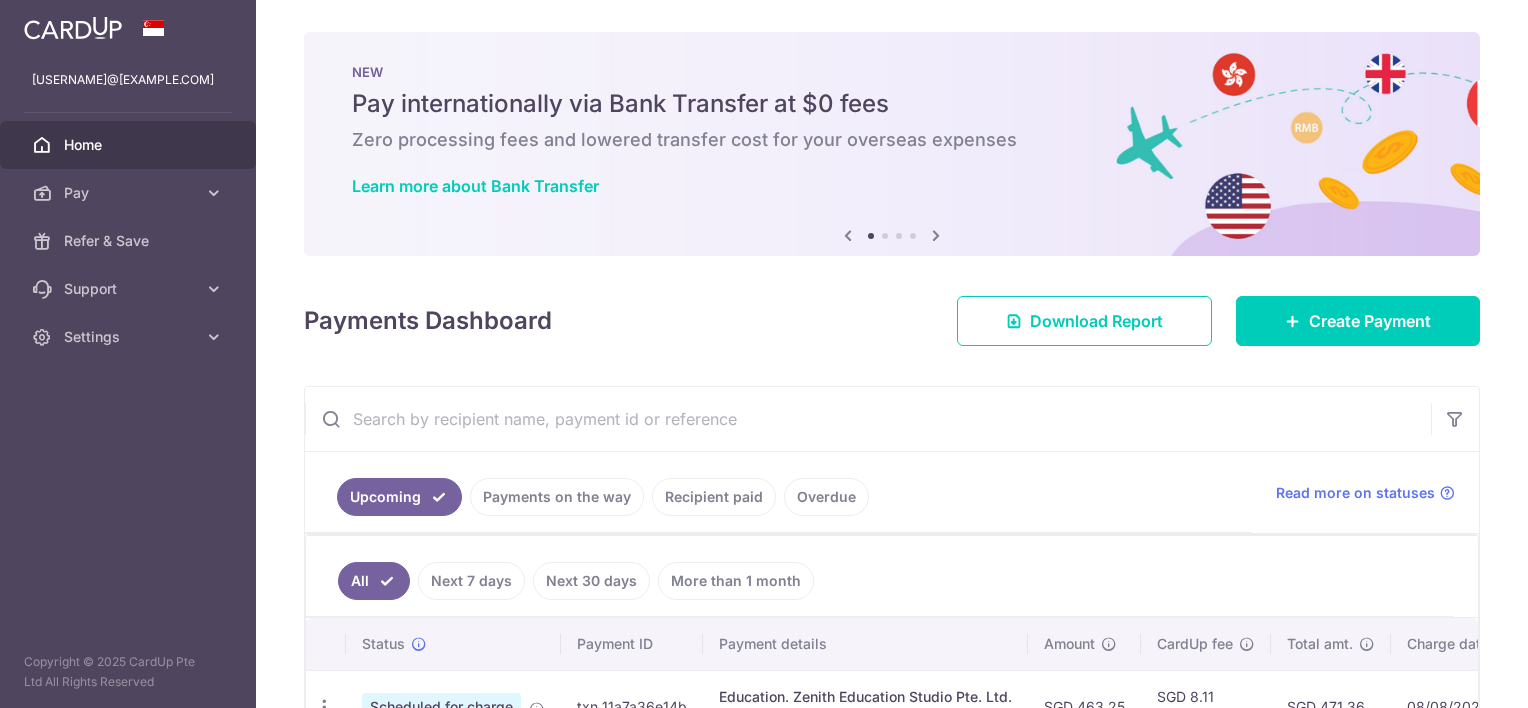 scroll, scrollTop: 0, scrollLeft: 0, axis: both 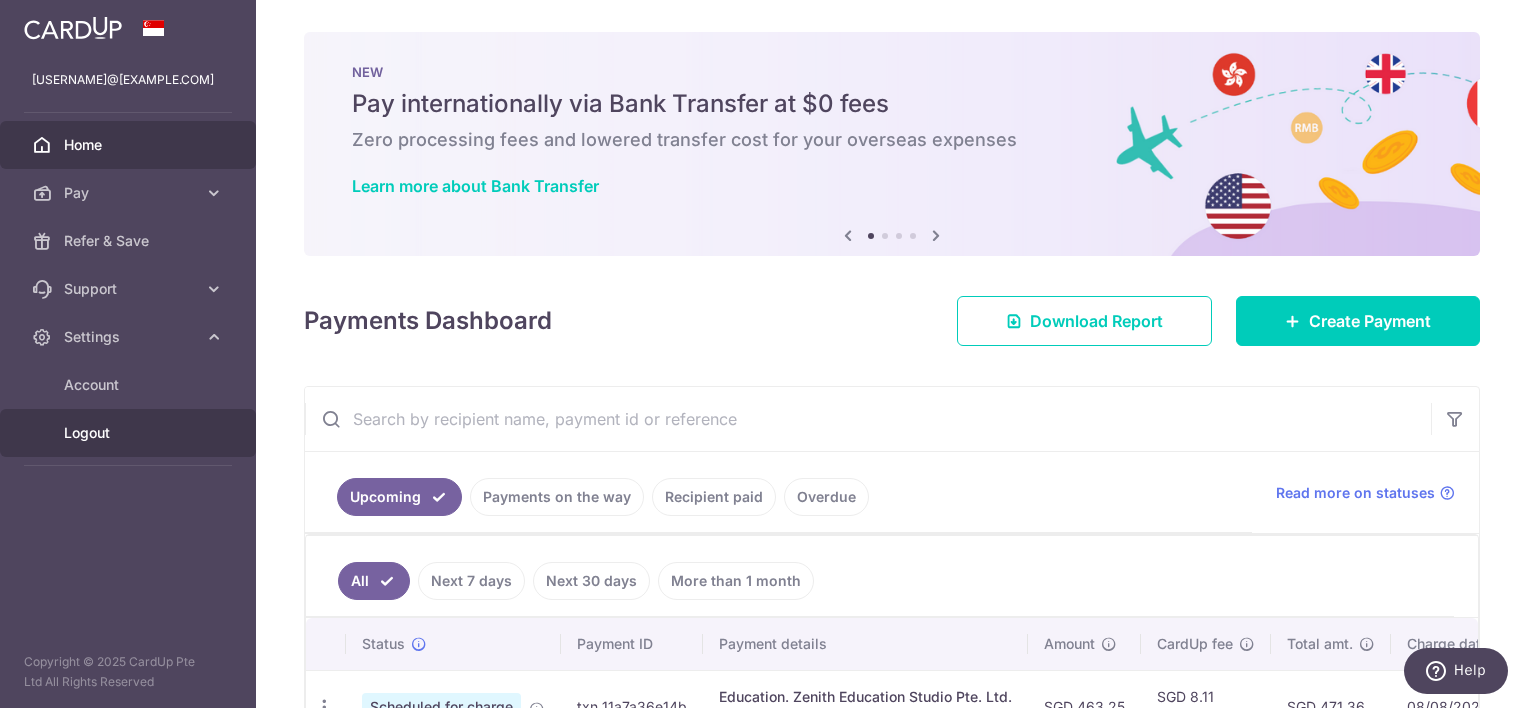 click on "Logout" at bounding box center (130, 433) 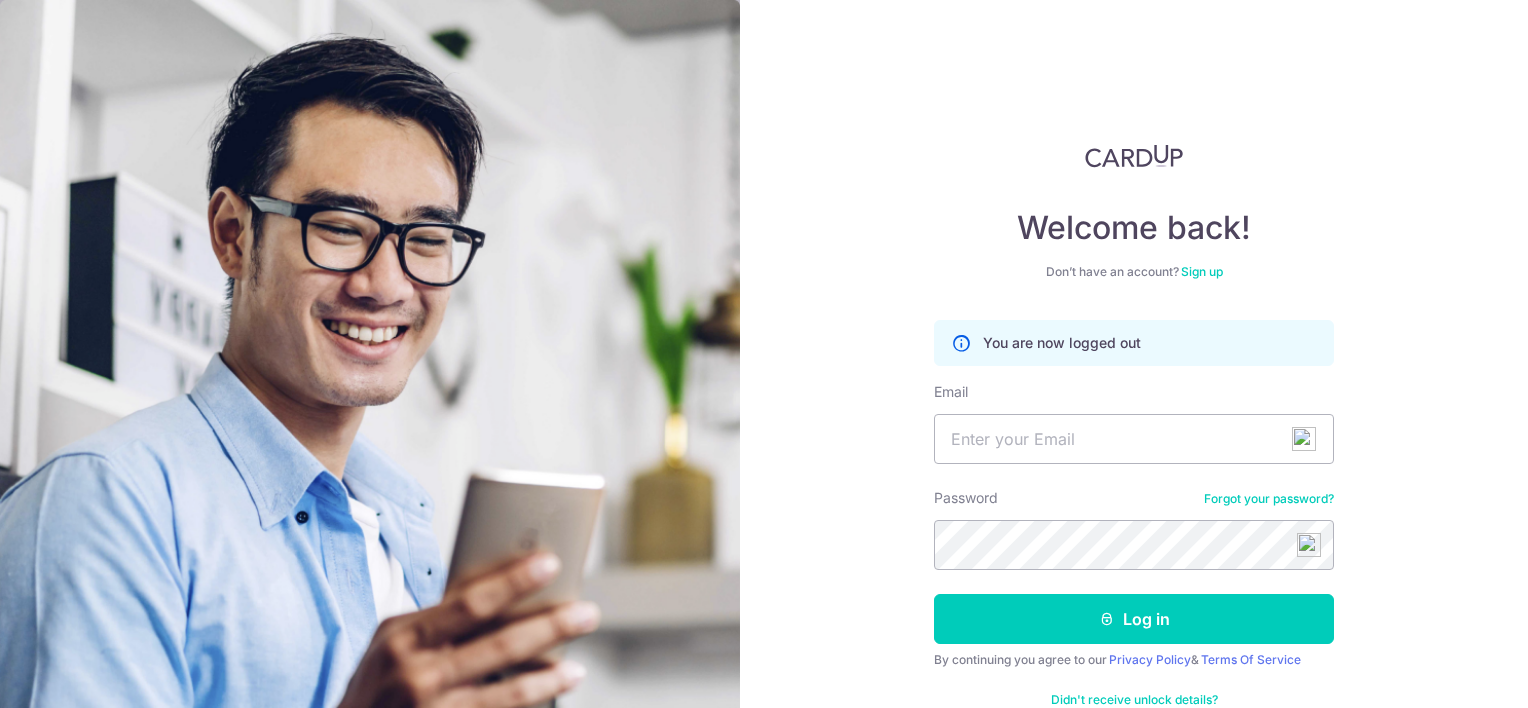 scroll, scrollTop: 0, scrollLeft: 0, axis: both 